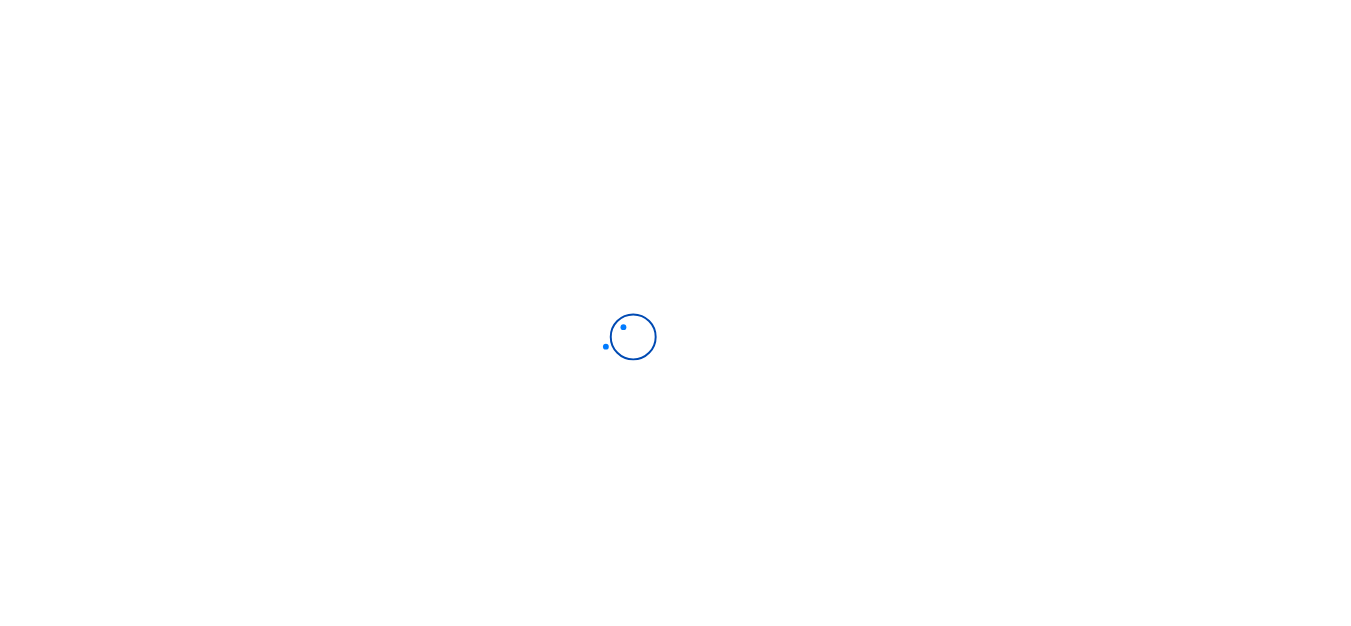 scroll, scrollTop: 0, scrollLeft: 0, axis: both 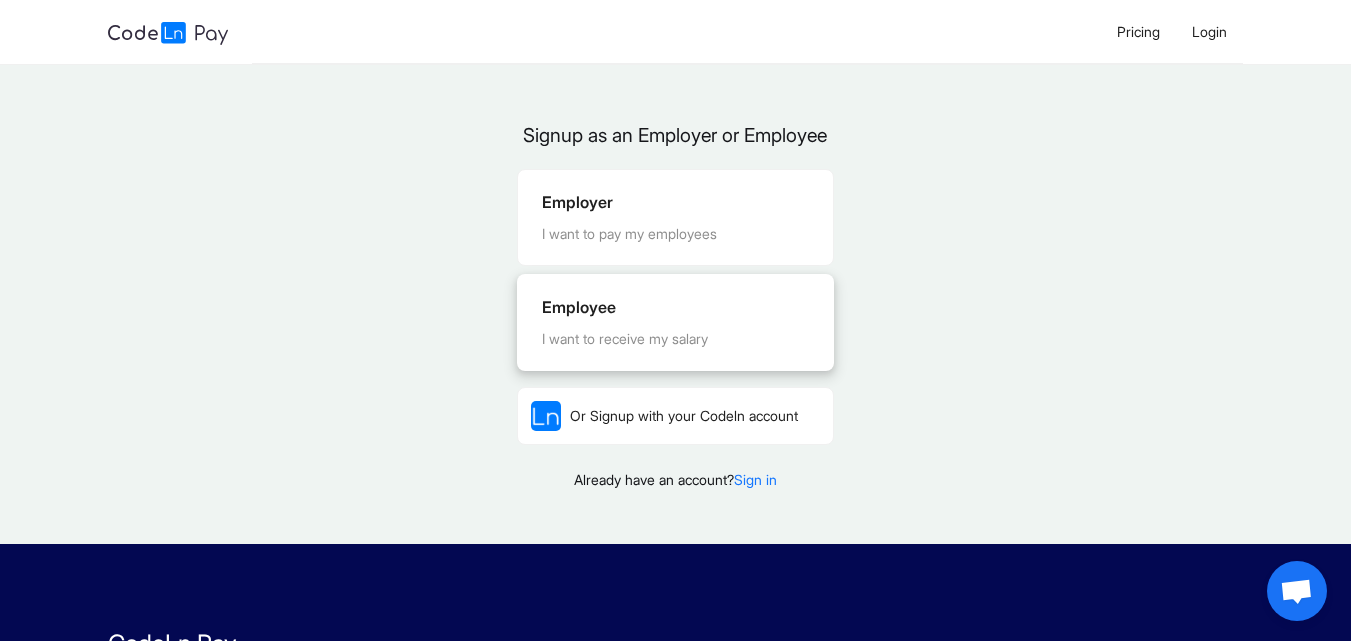 click on "Employee I want to receive my salary" at bounding box center (675, 322) 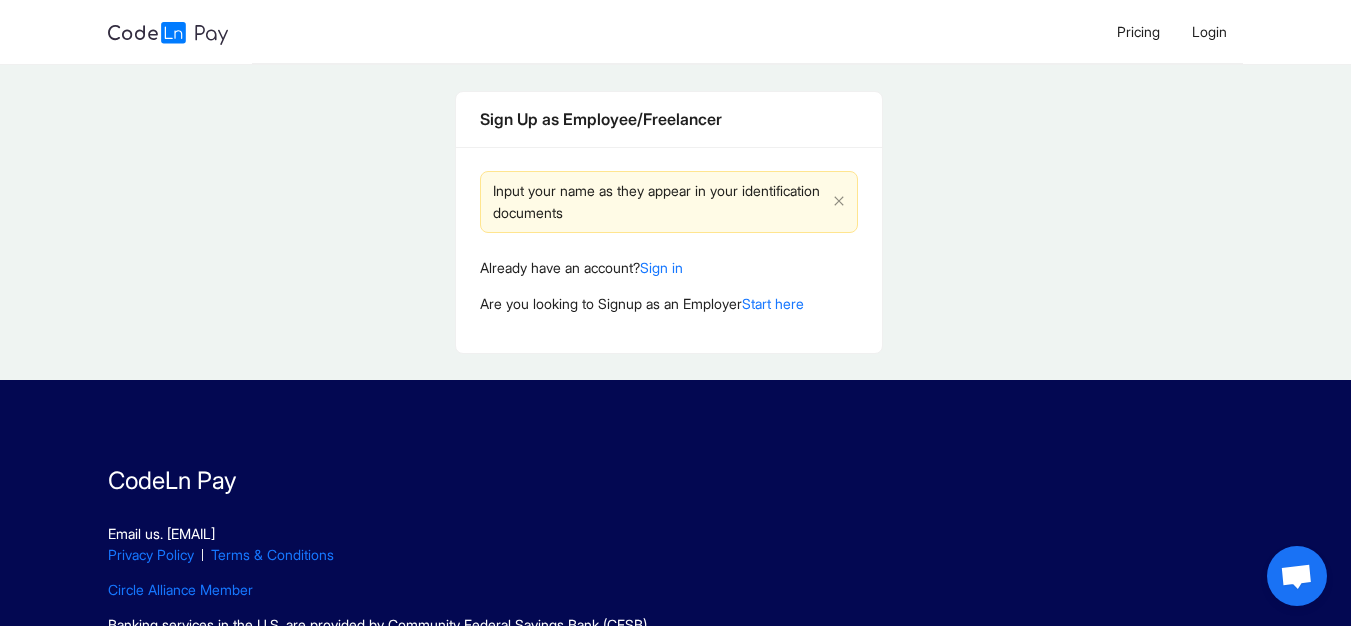 click on "Input your name as they appear in your identification documents" at bounding box center (659, 202) 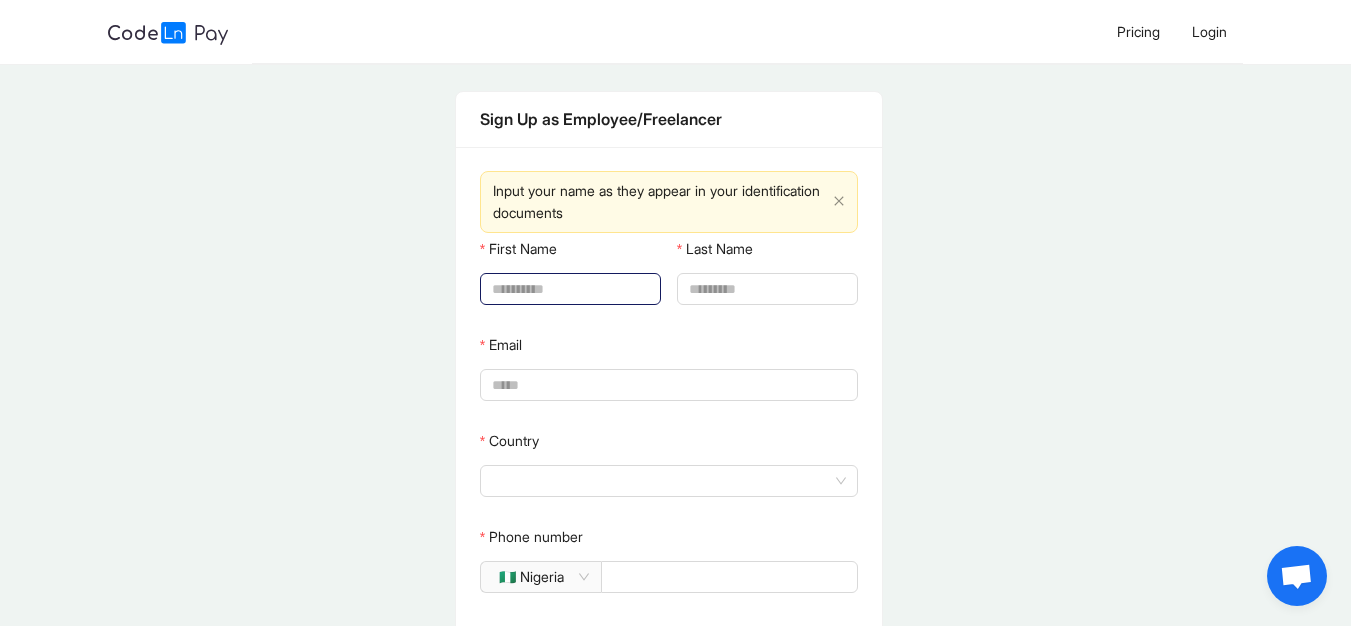click on "First Name" at bounding box center (568, 289) 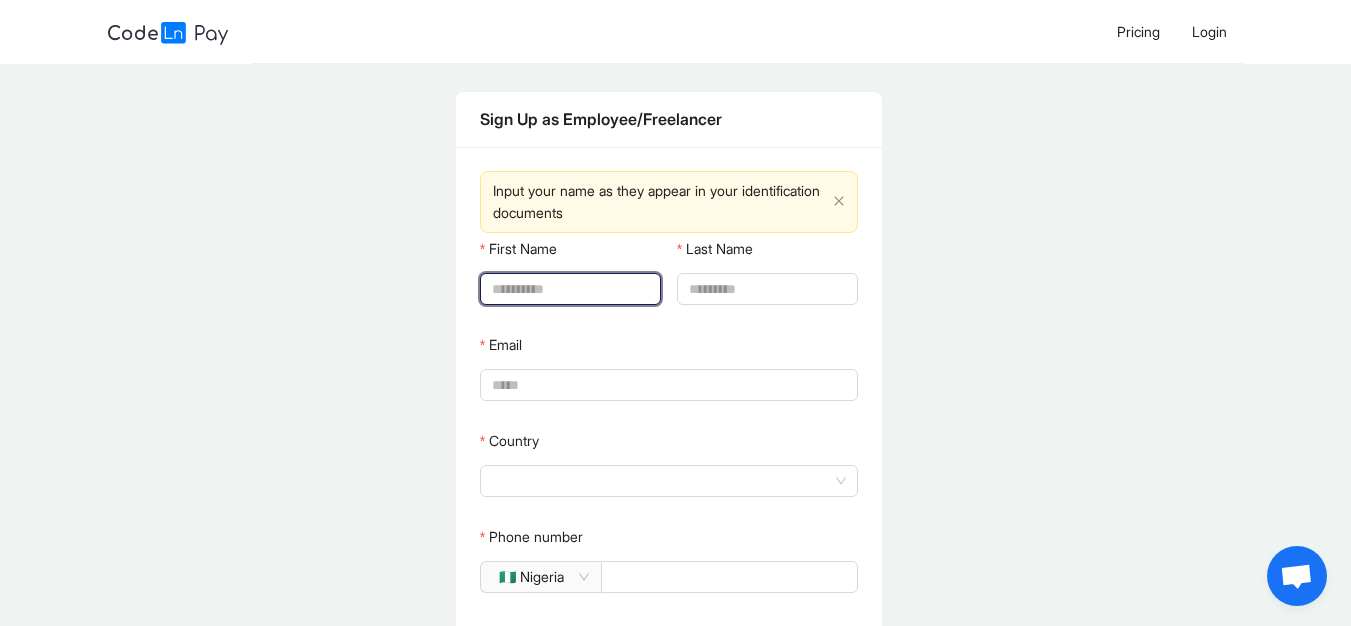 click on "First Name" at bounding box center (568, 289) 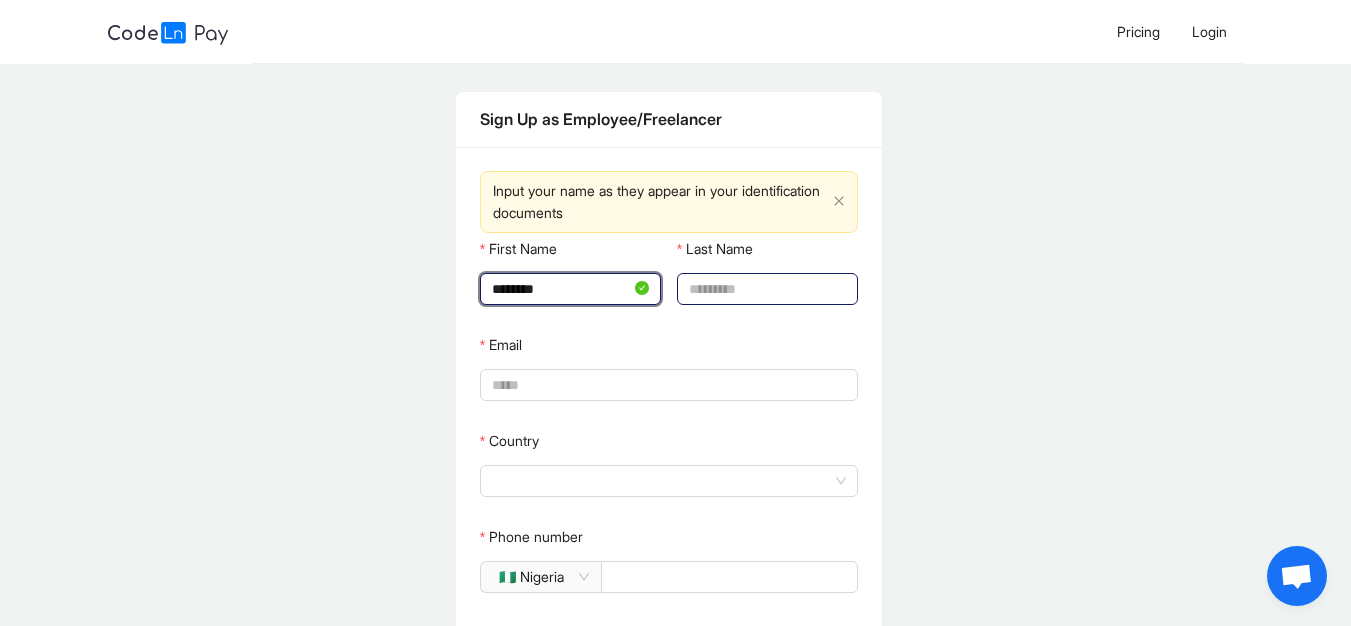 type on "********" 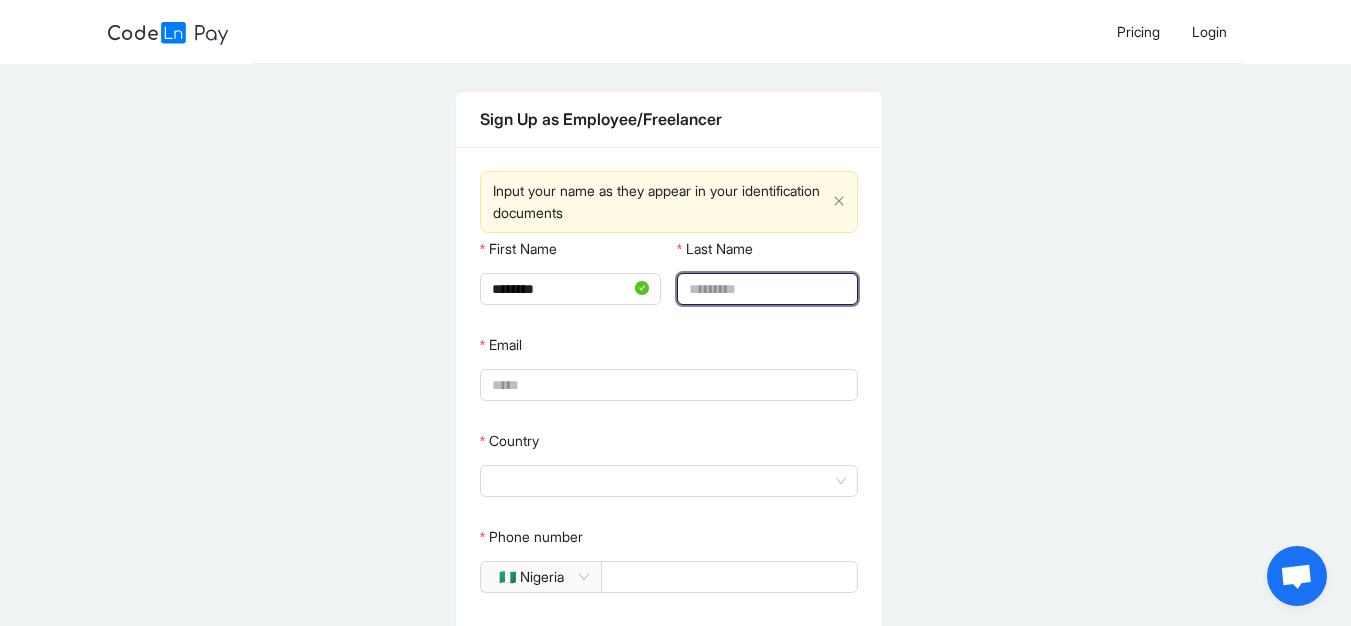 click on "Last Name" at bounding box center [765, 289] 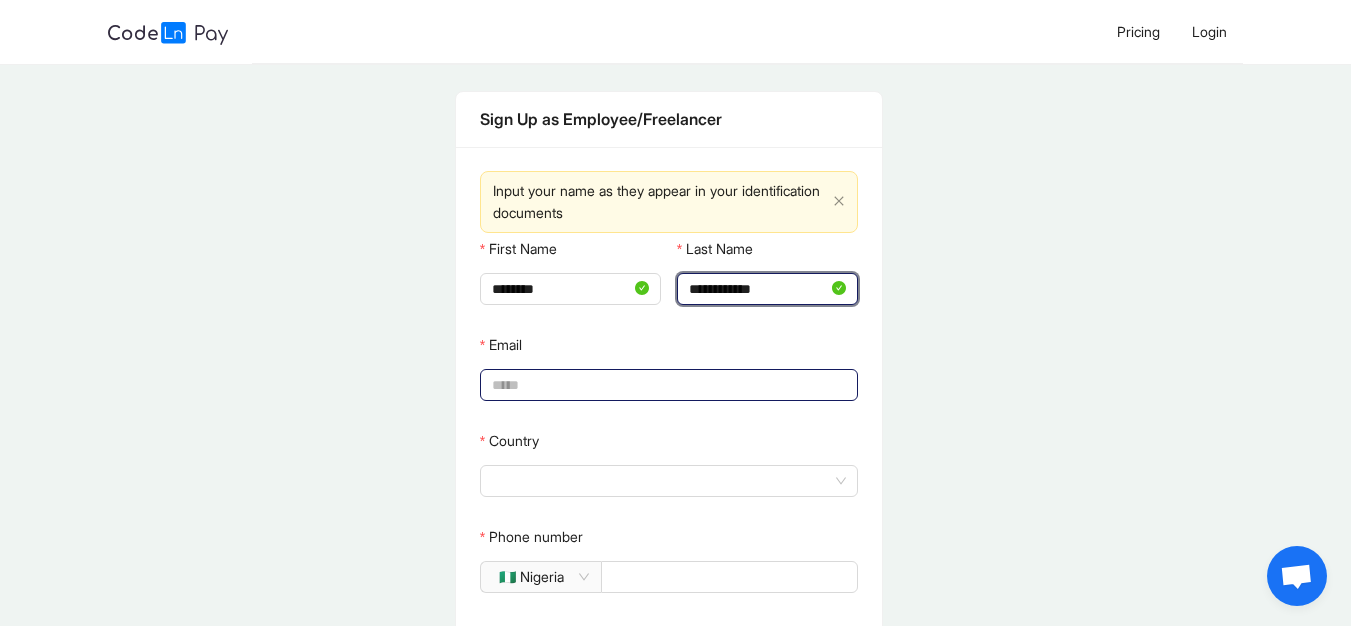 type on "**********" 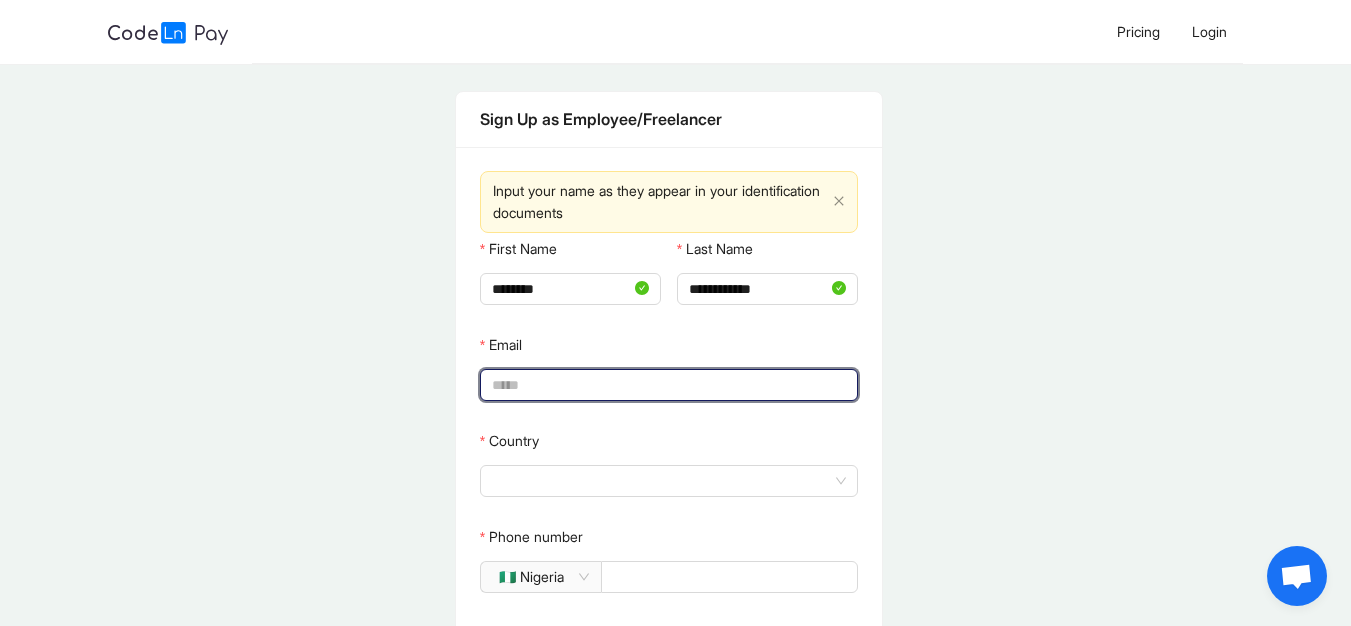 click on "Email" at bounding box center [667, 385] 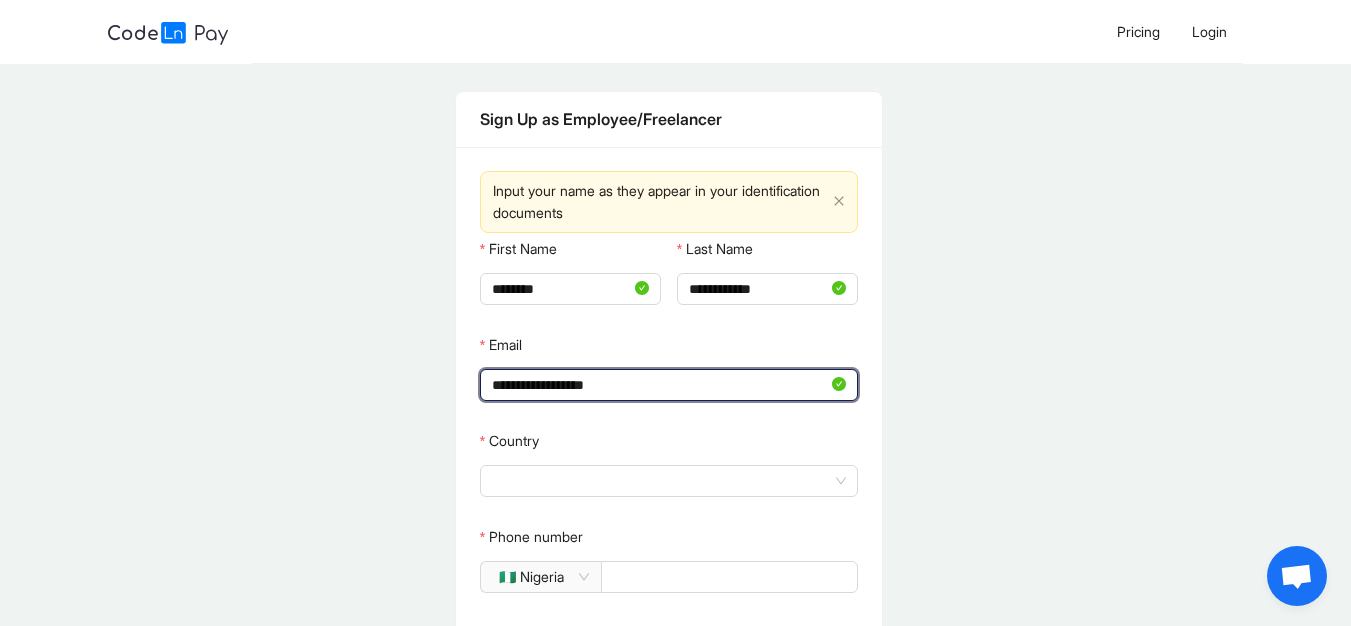 drag, startPoint x: 638, startPoint y: 386, endPoint x: 497, endPoint y: 385, distance: 141.00354 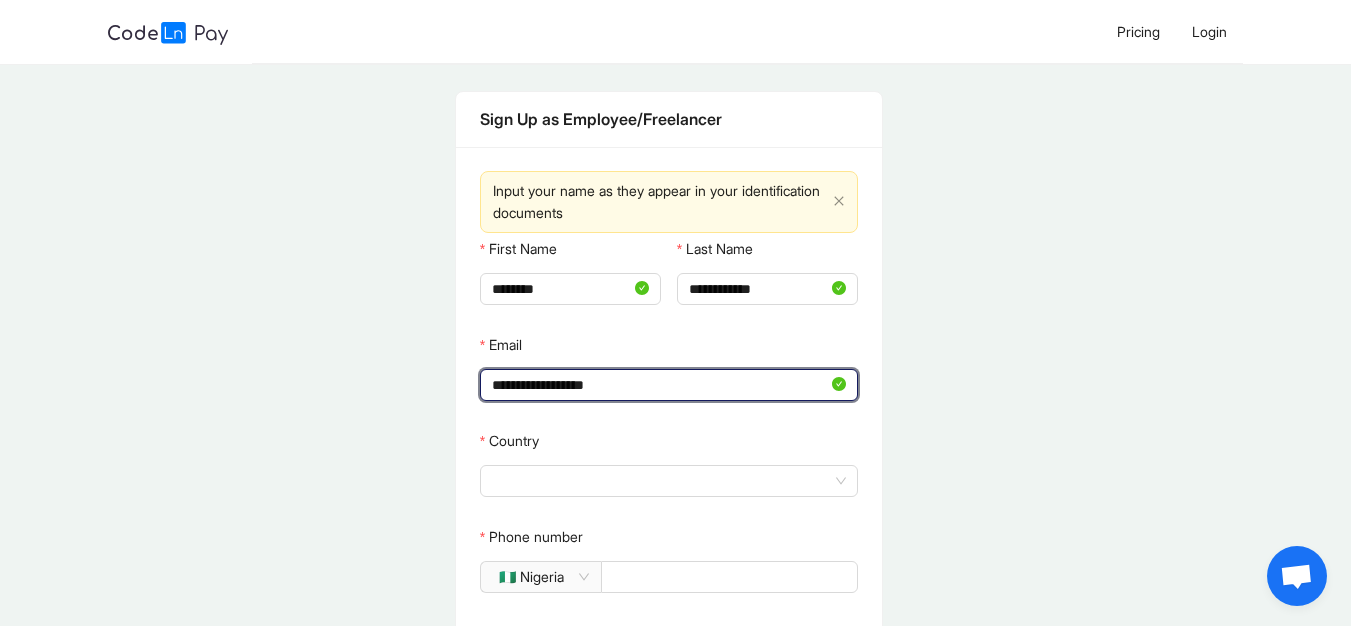click on "**********" at bounding box center (660, 385) 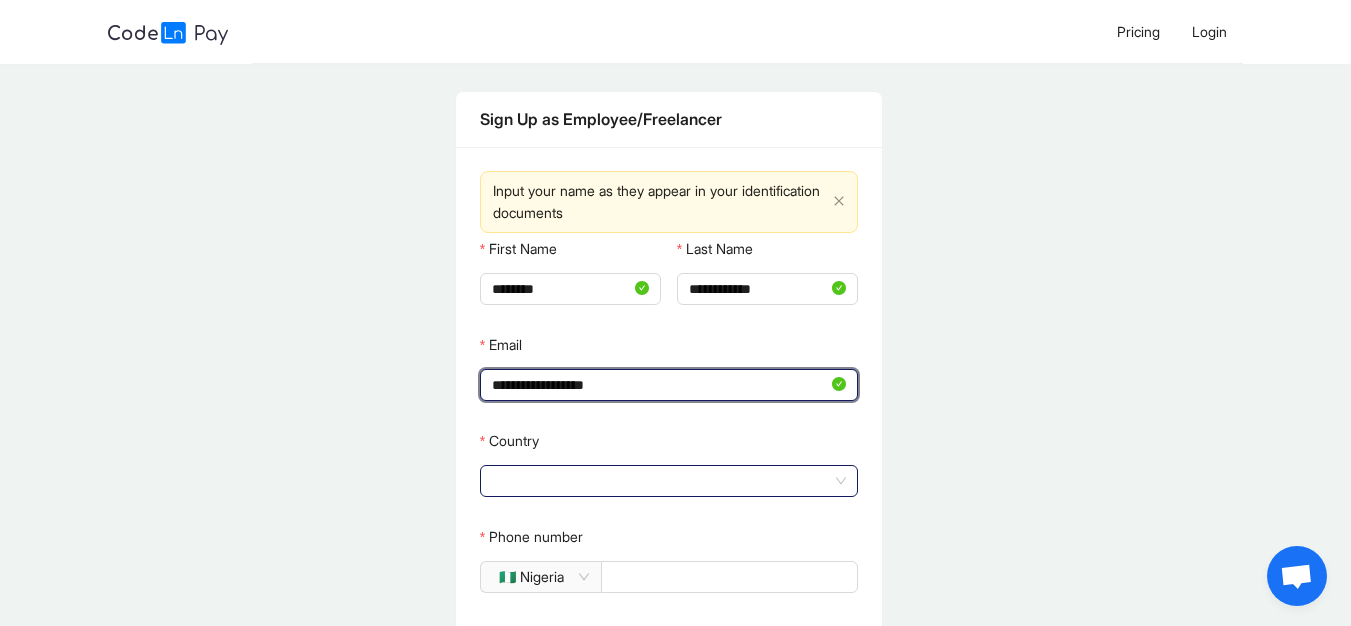 click 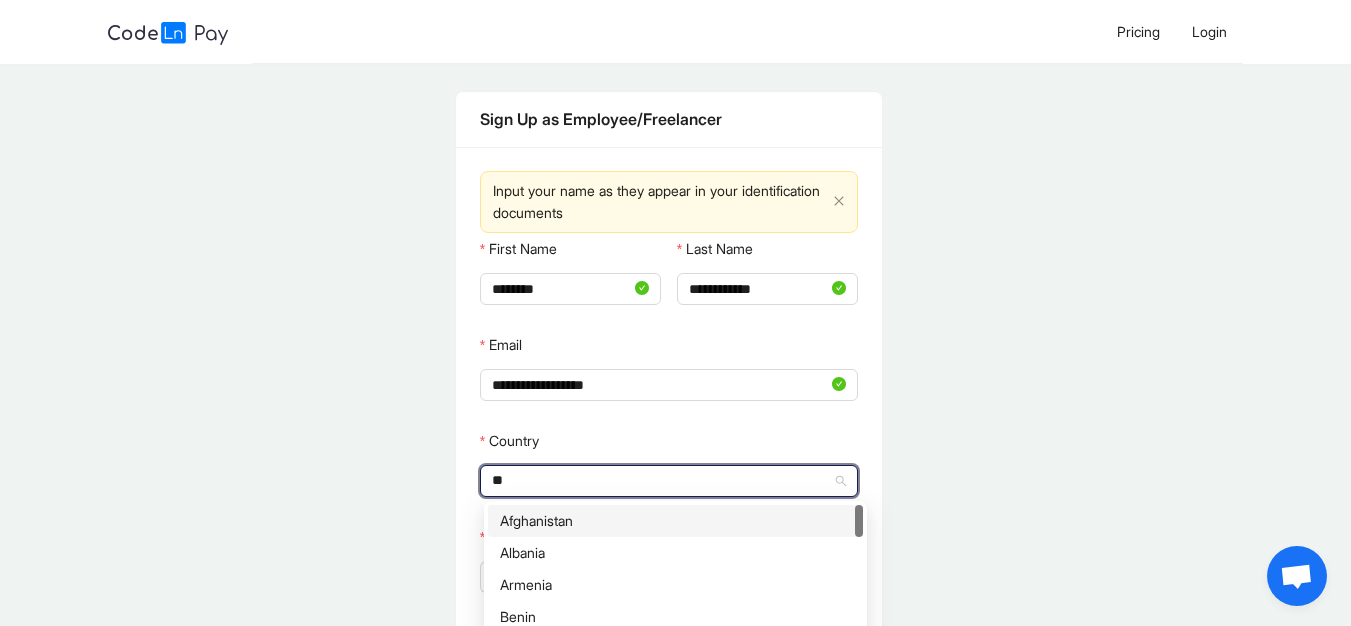 type on "***" 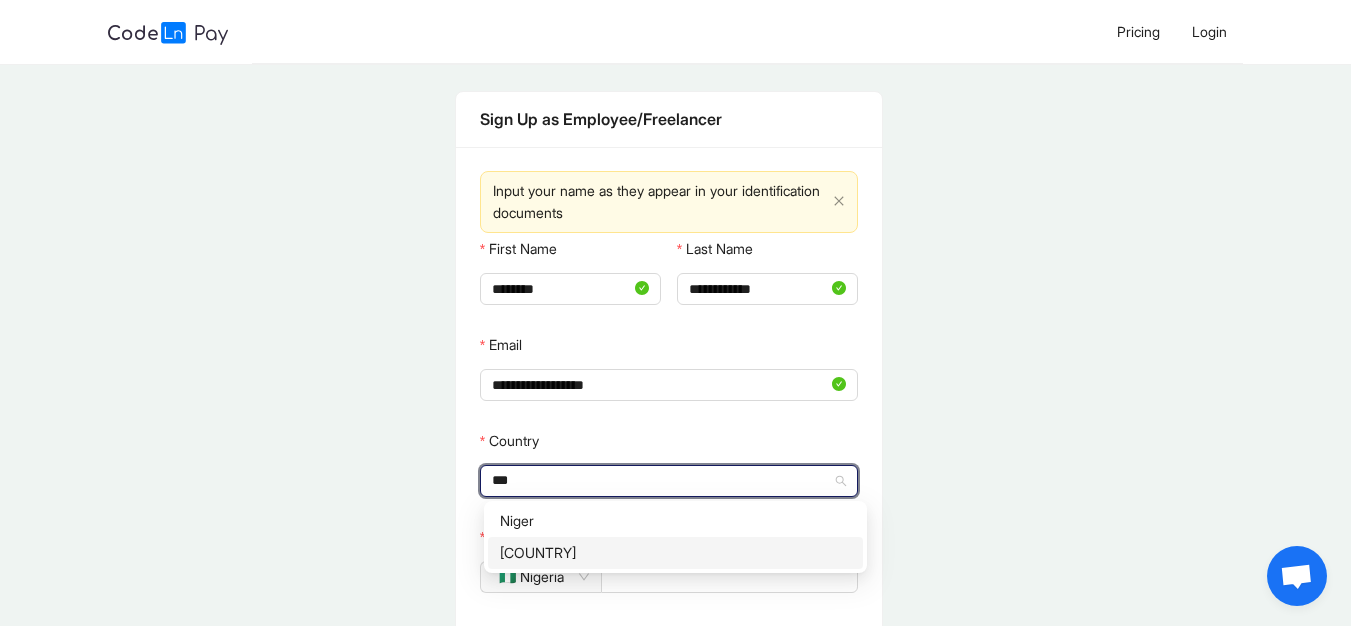 click on "[COUNTRY]" at bounding box center [675, 553] 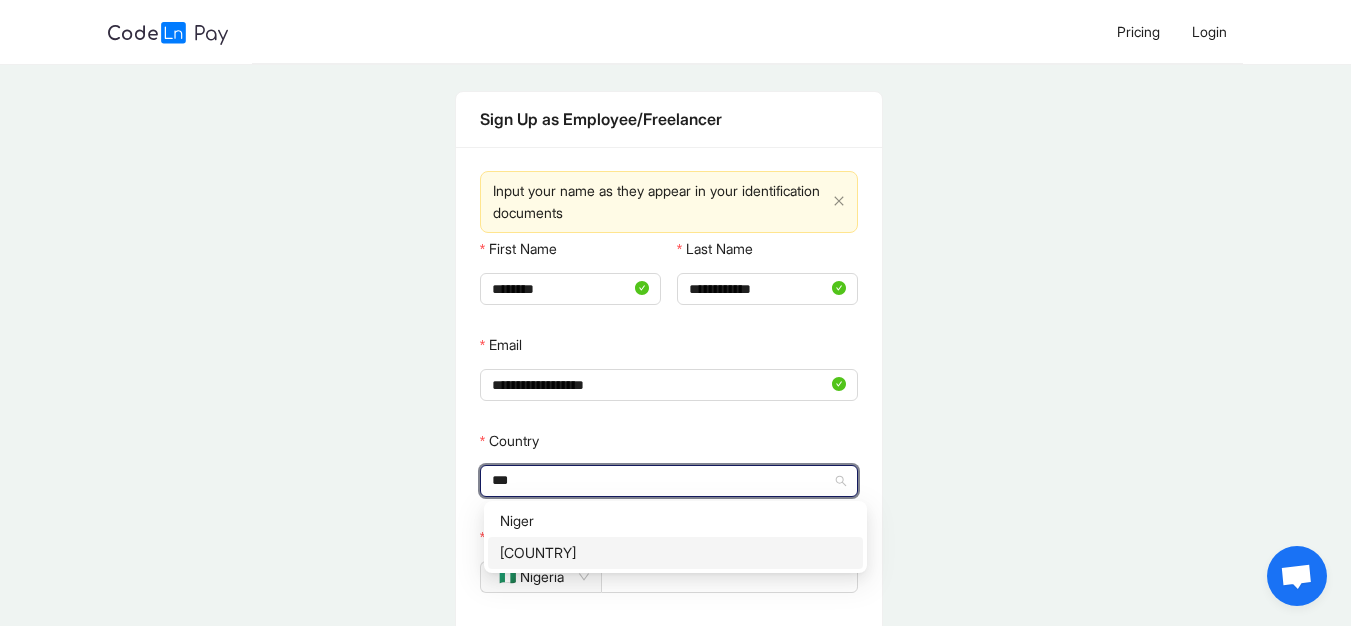 type 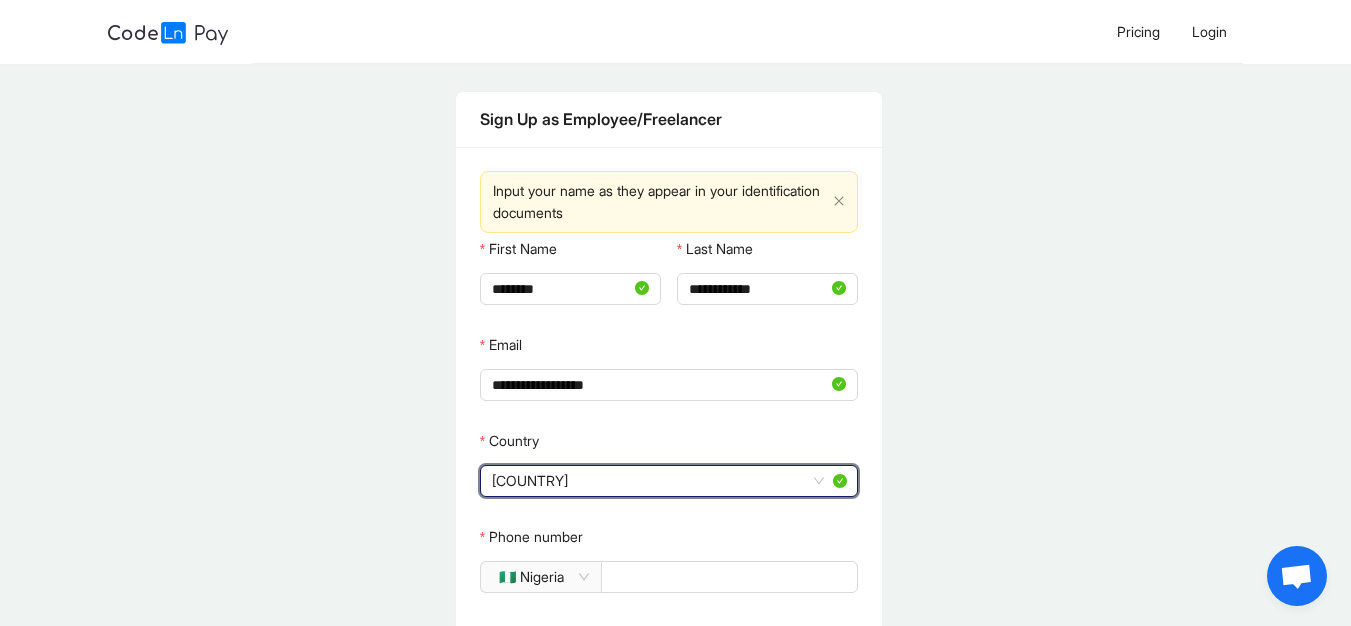 scroll, scrollTop: 70, scrollLeft: 0, axis: vertical 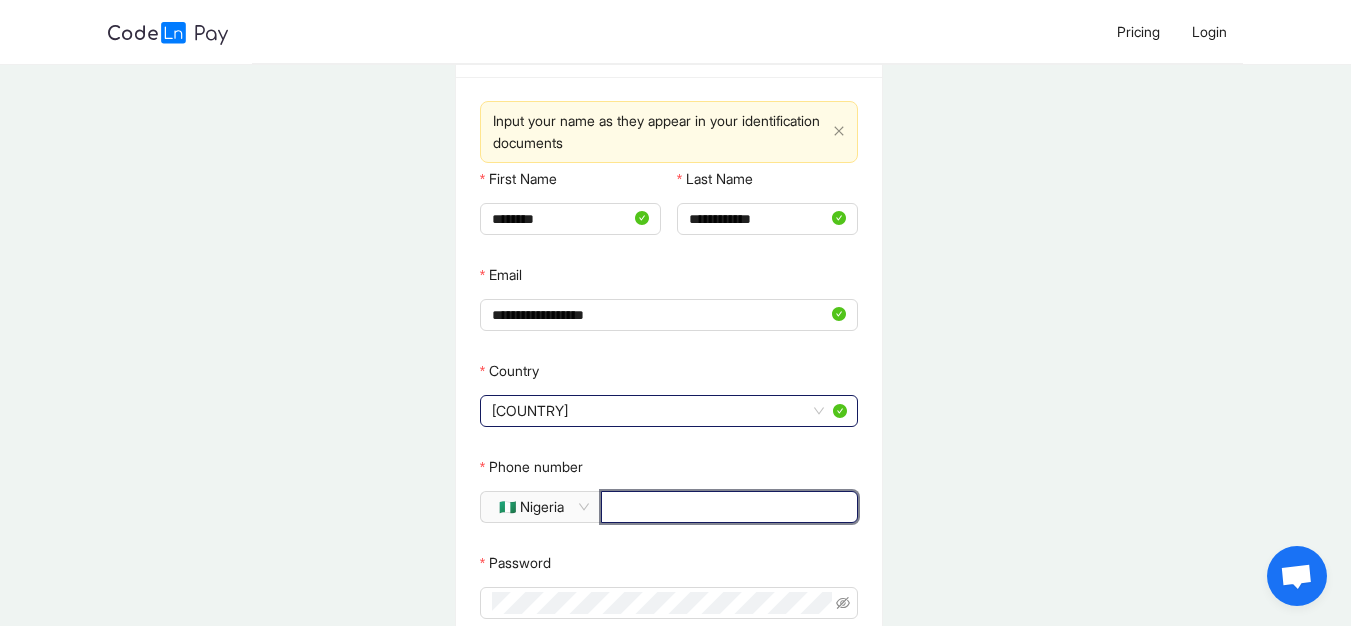 click on "Phone number" at bounding box center [727, 507] 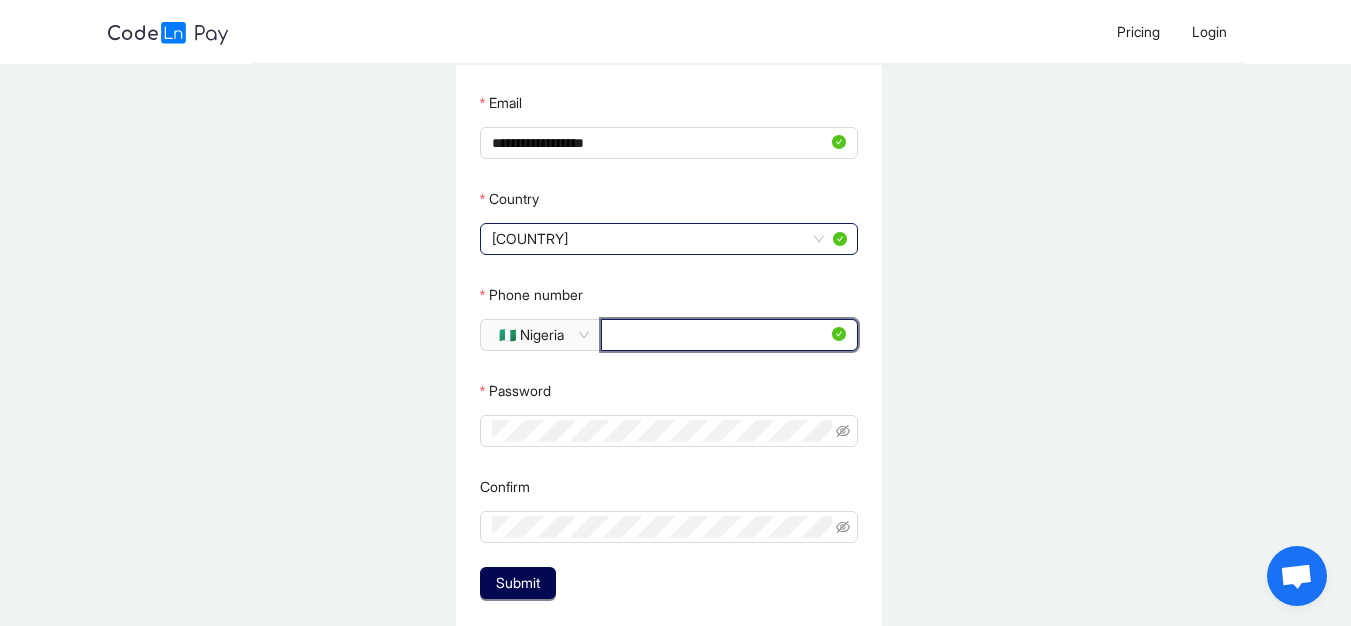 scroll, scrollTop: 243, scrollLeft: 0, axis: vertical 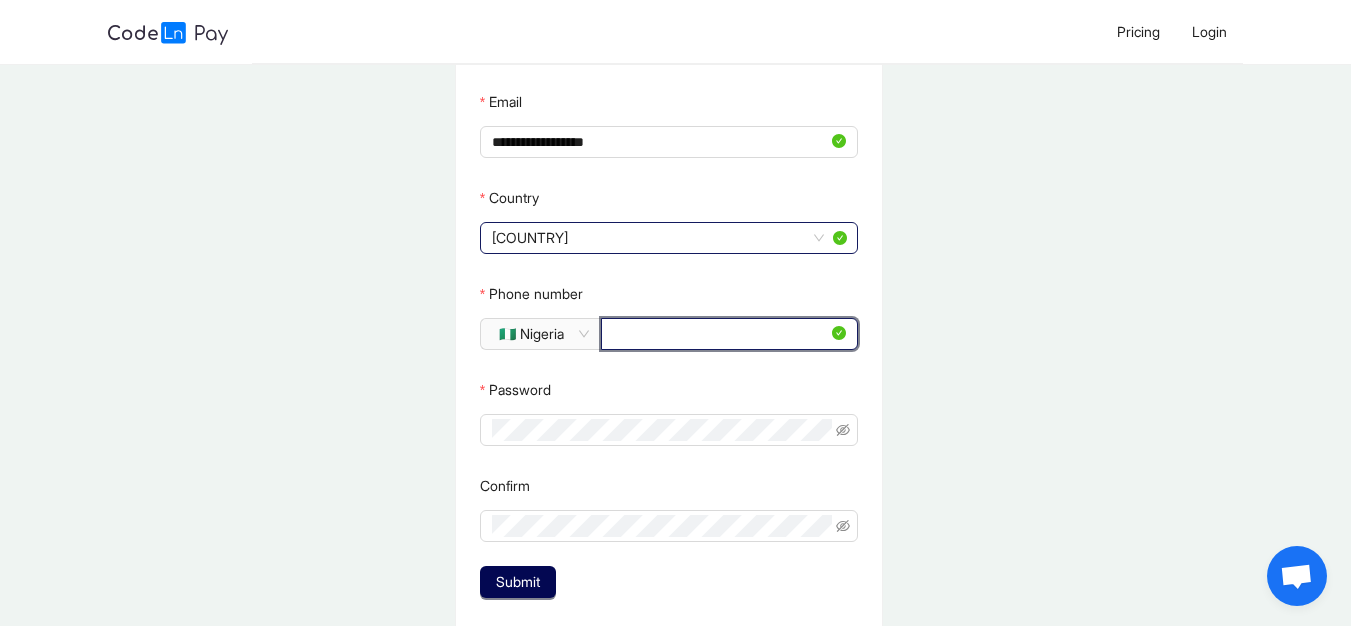 type on "**********" 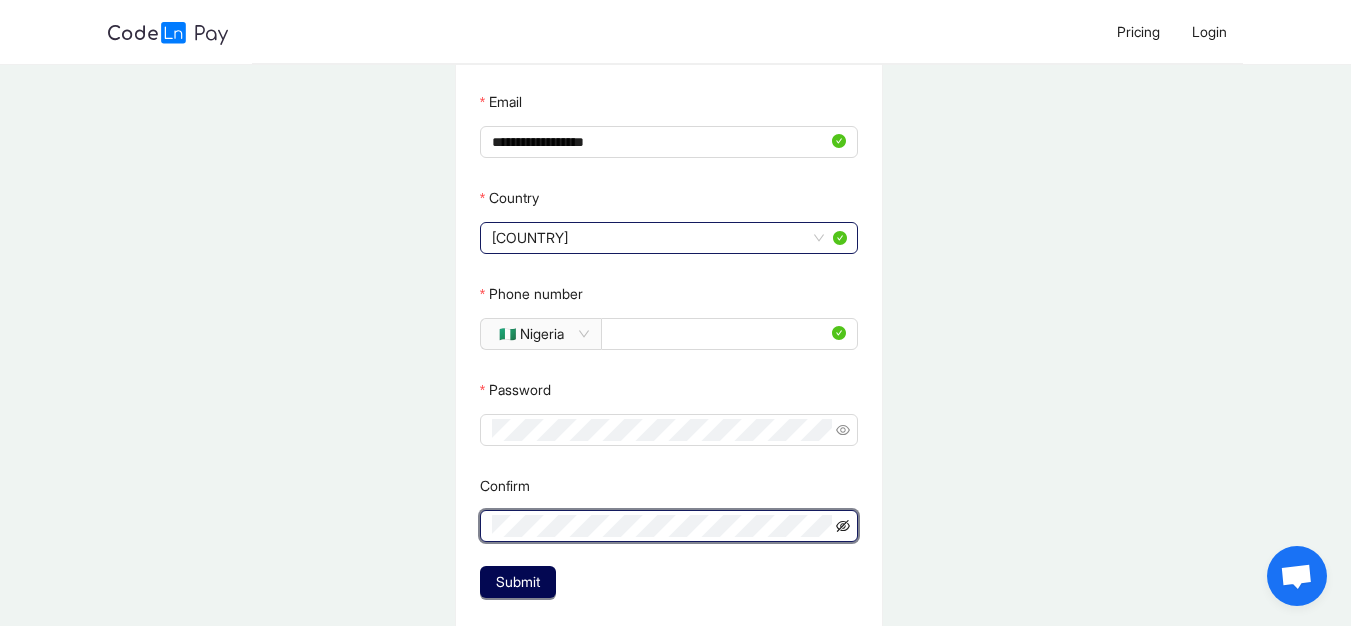 click 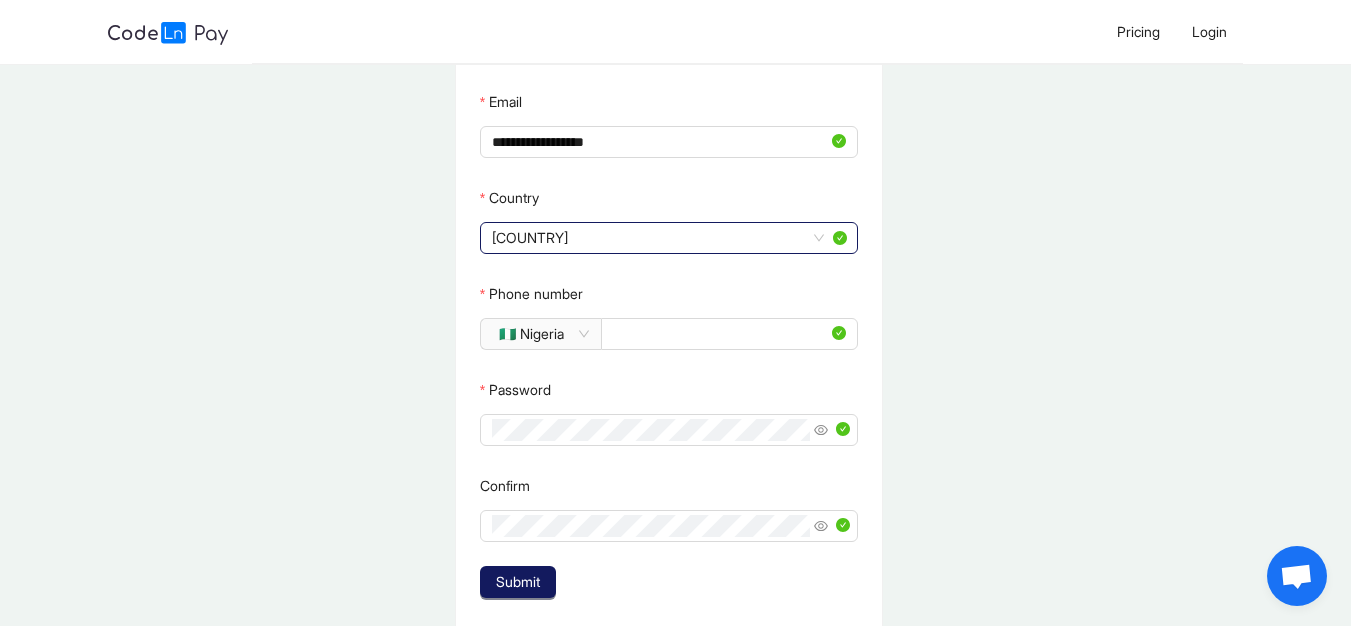 click on "Submit" 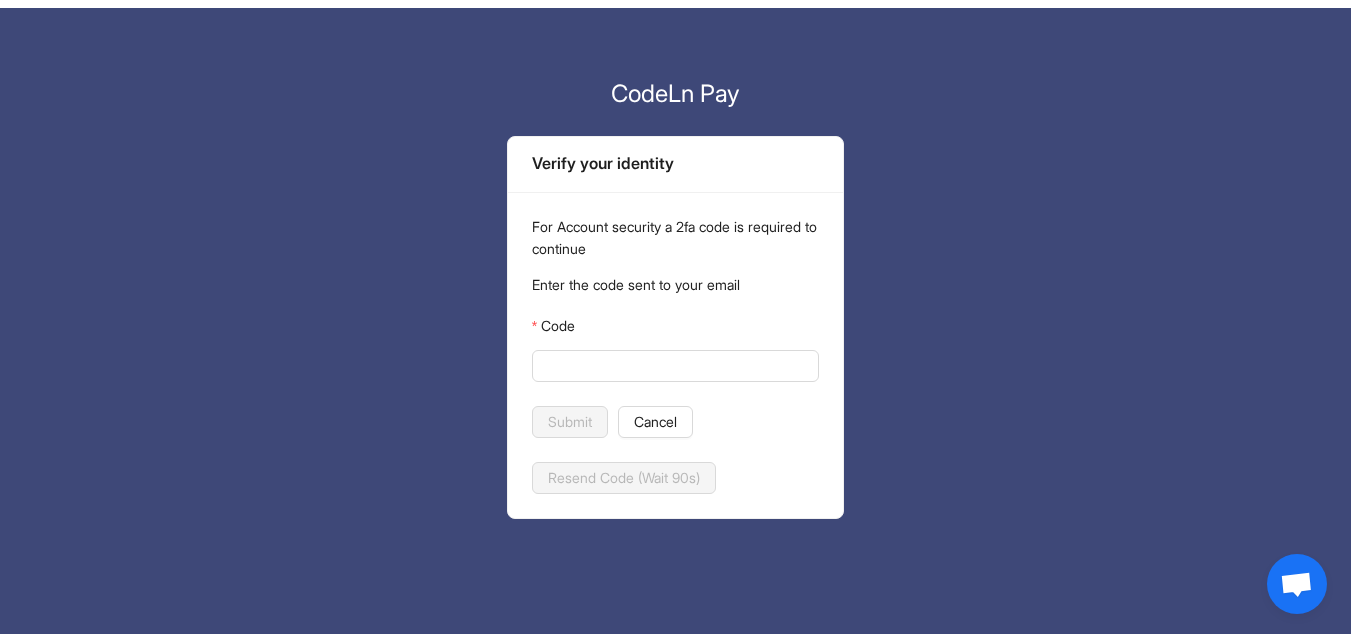 scroll, scrollTop: 0, scrollLeft: 0, axis: both 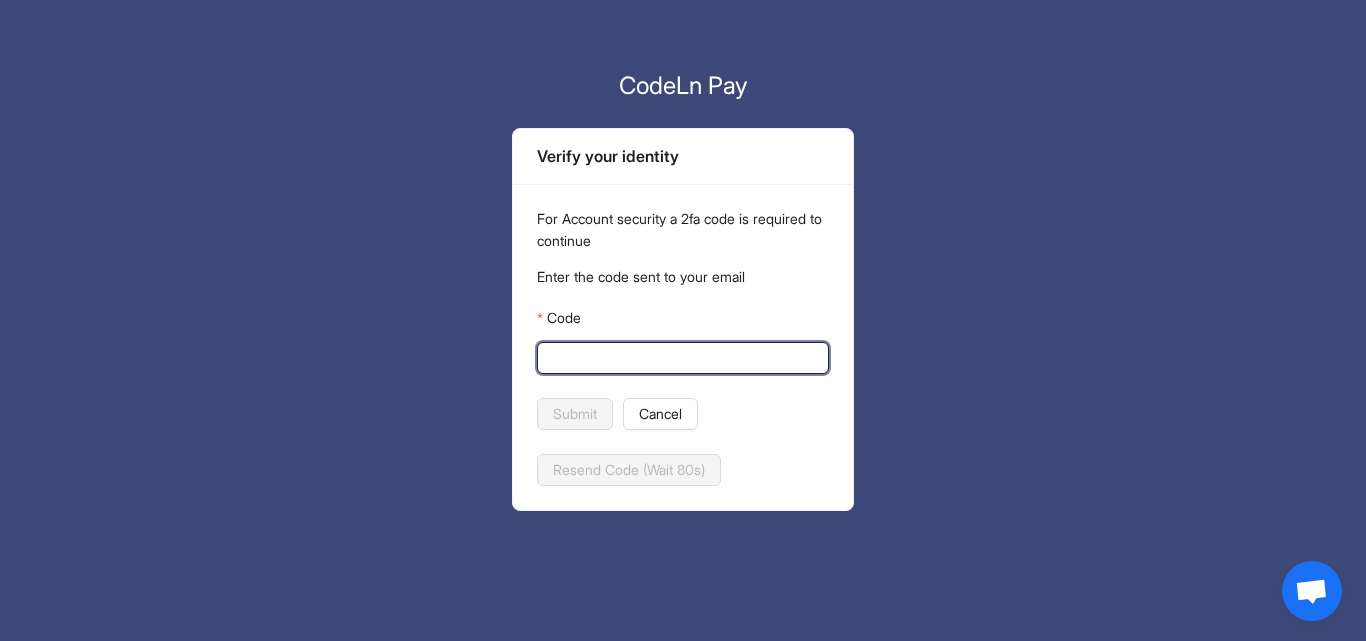 click on "Code" at bounding box center (681, 358) 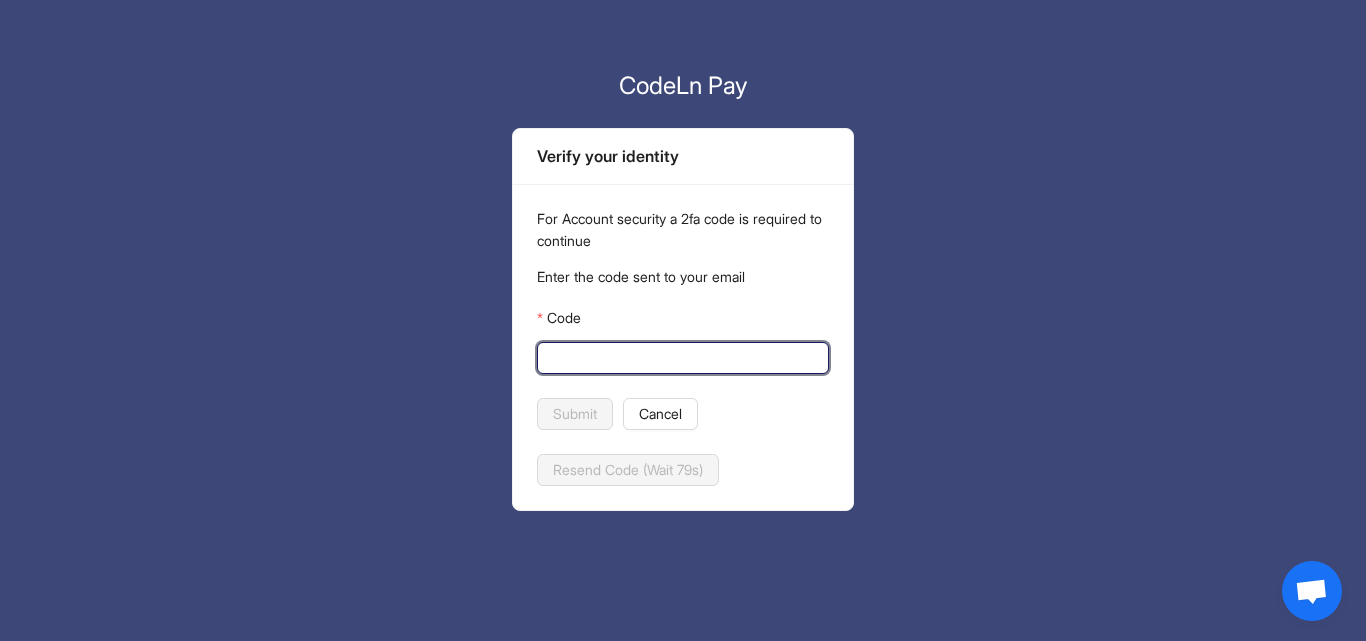 click on "Code" at bounding box center [681, 358] 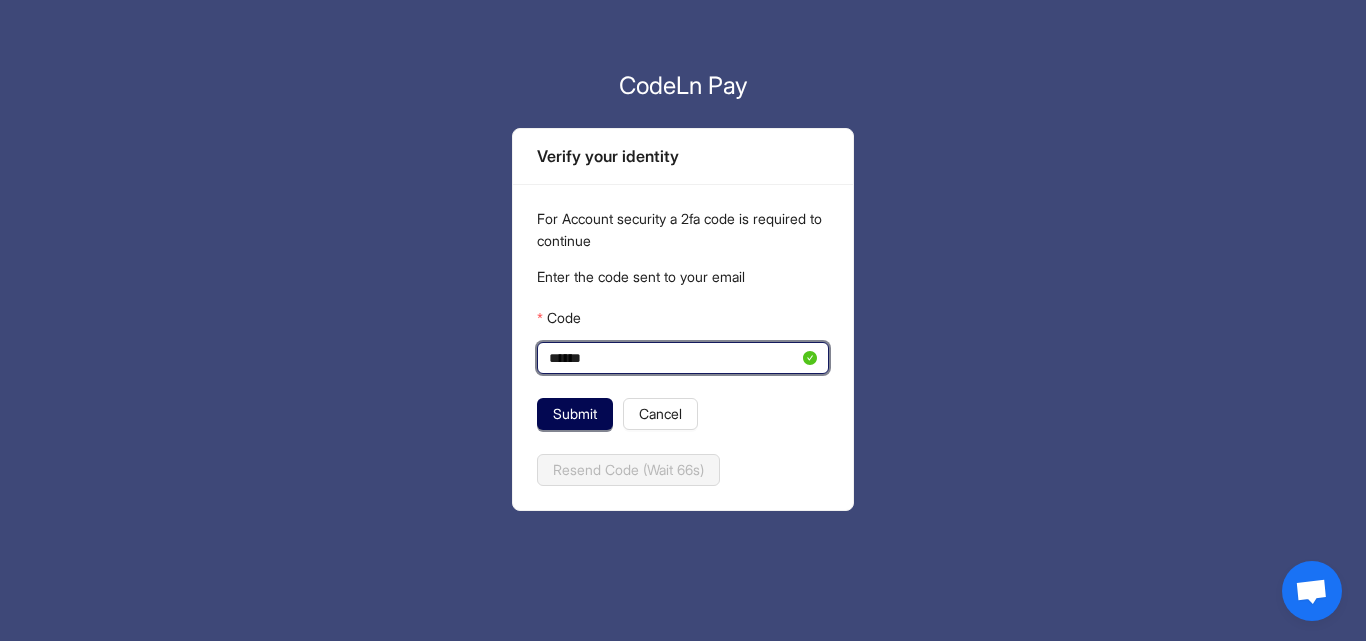 type on "******" 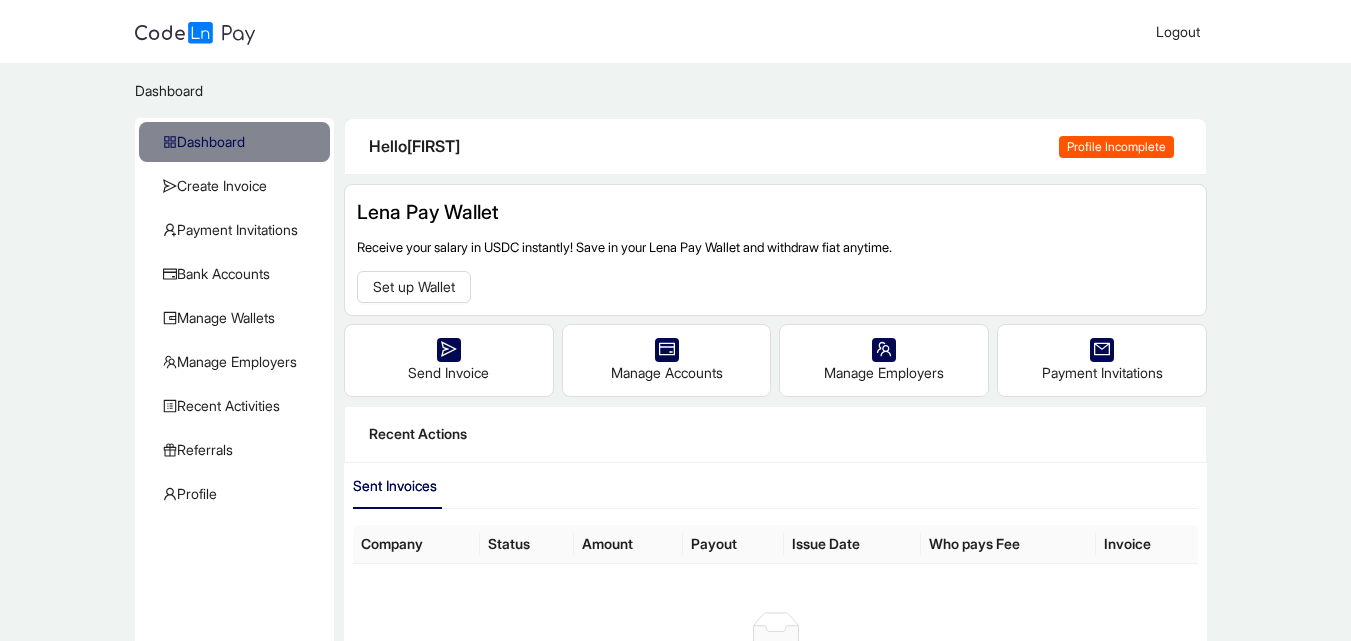 click on "Profile Incomplete" at bounding box center [1116, 147] 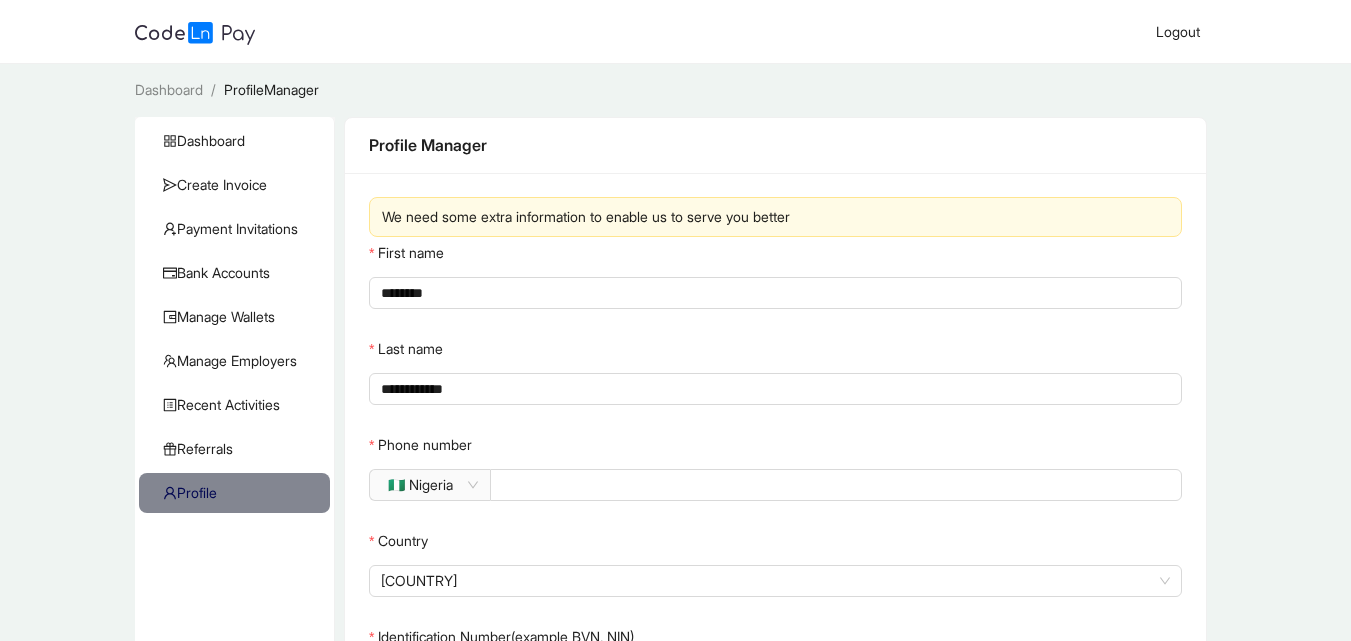 scroll, scrollTop: 162, scrollLeft: 0, axis: vertical 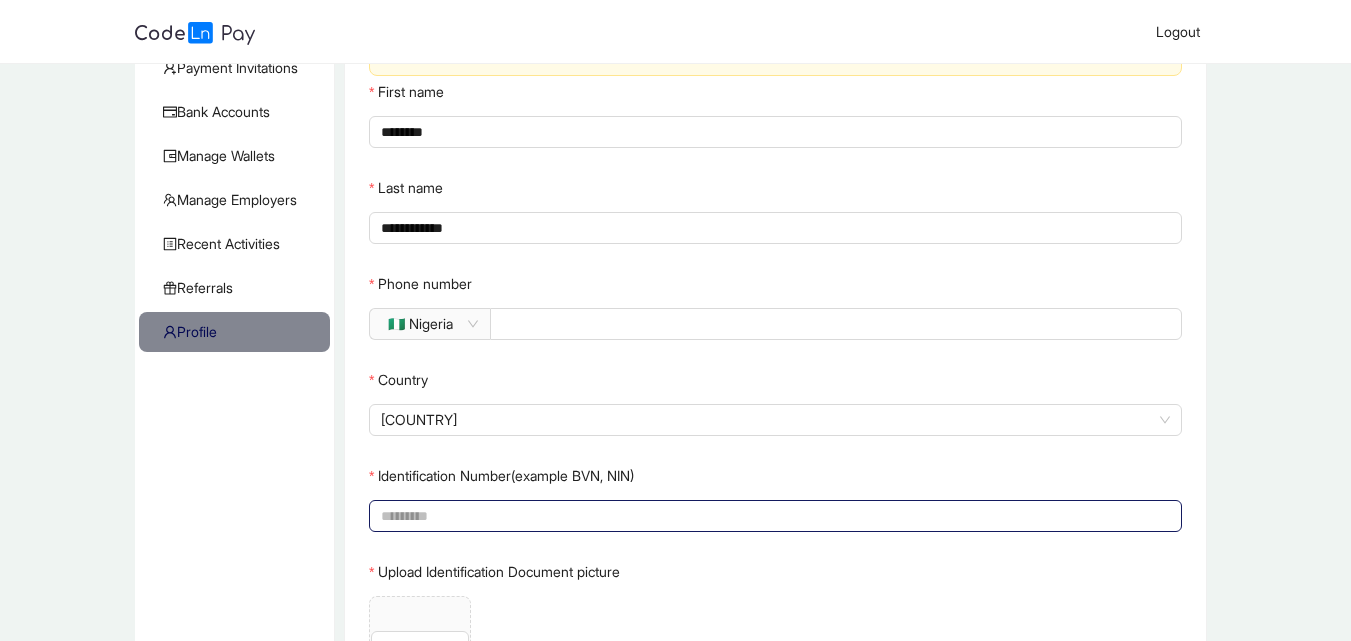 click on "Identification Number(example BVN, NIN)" at bounding box center (773, 516) 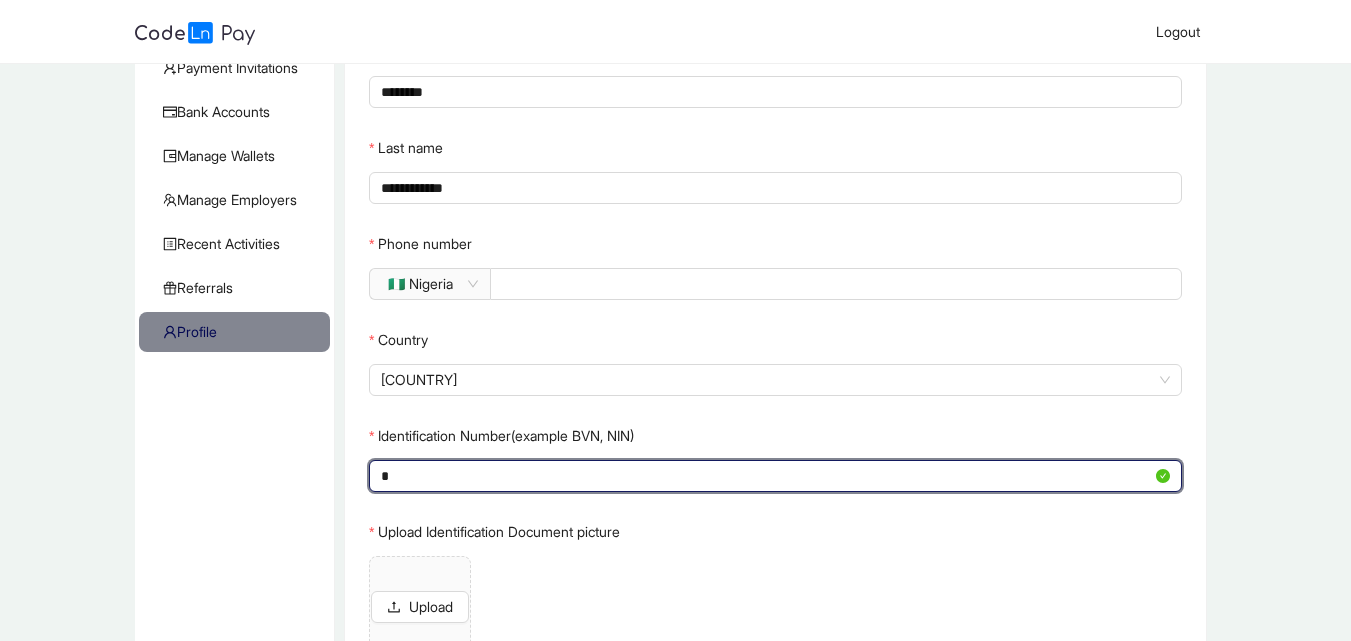 scroll, scrollTop: 161, scrollLeft: 0, axis: vertical 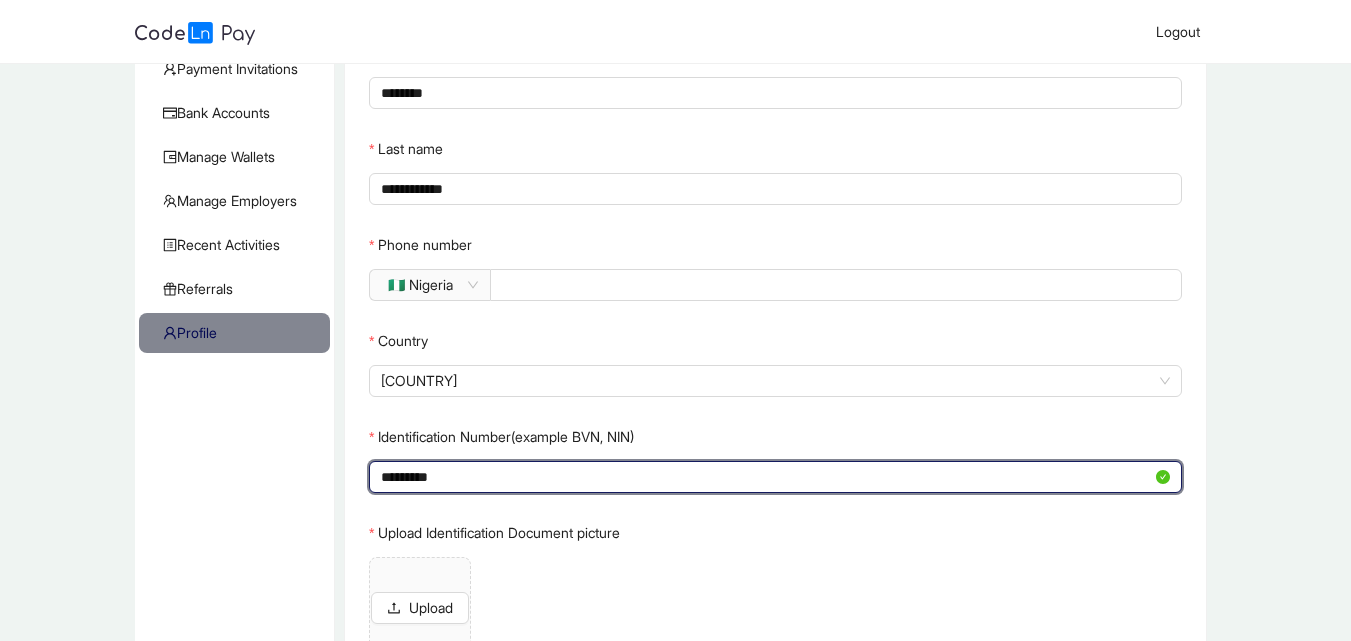 type on "*********" 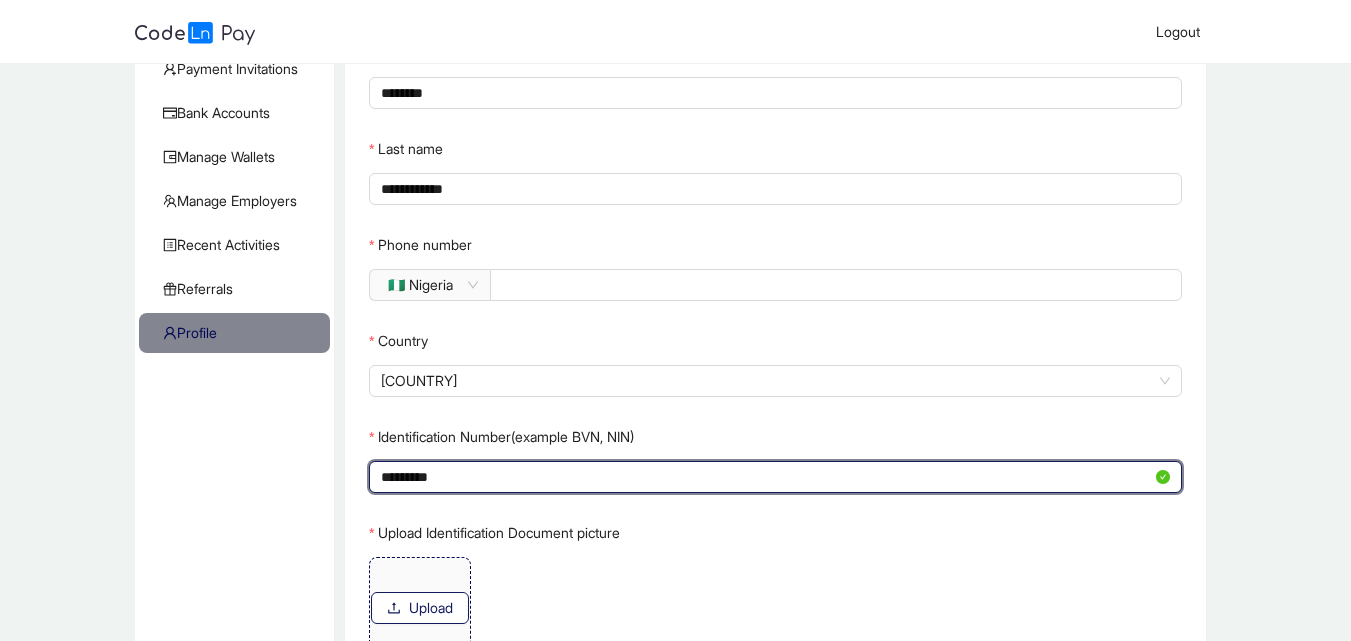 click on "Upload" 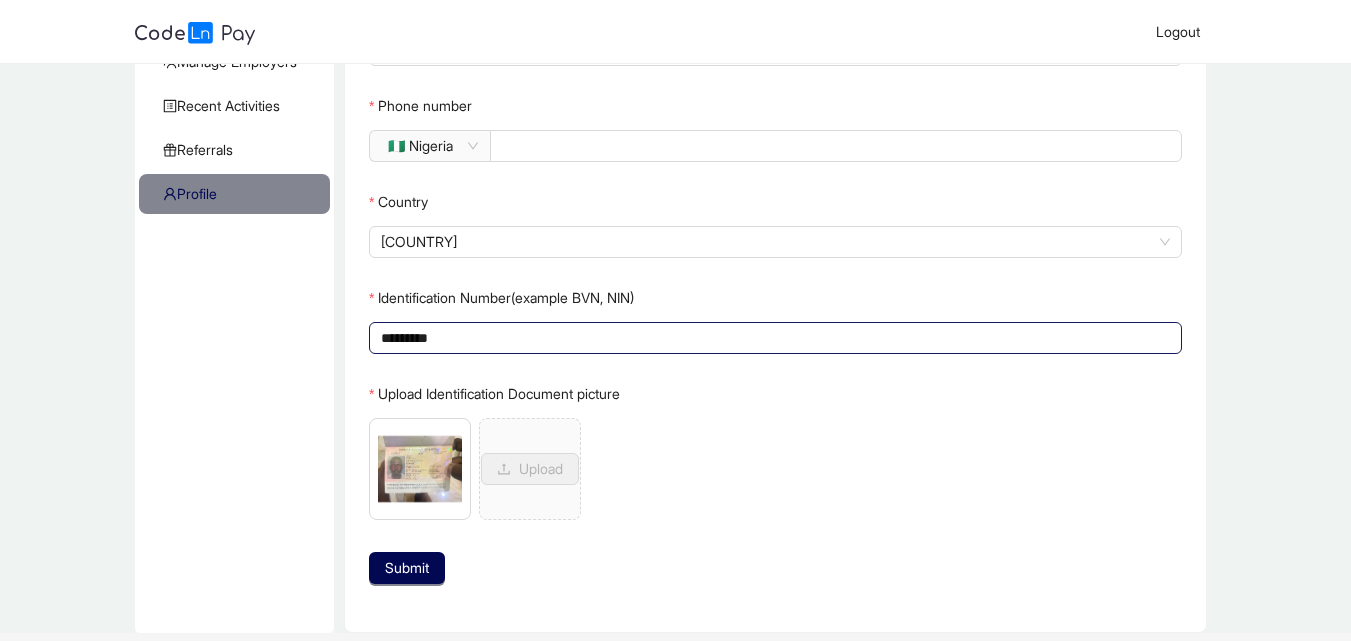 scroll, scrollTop: 361, scrollLeft: 0, axis: vertical 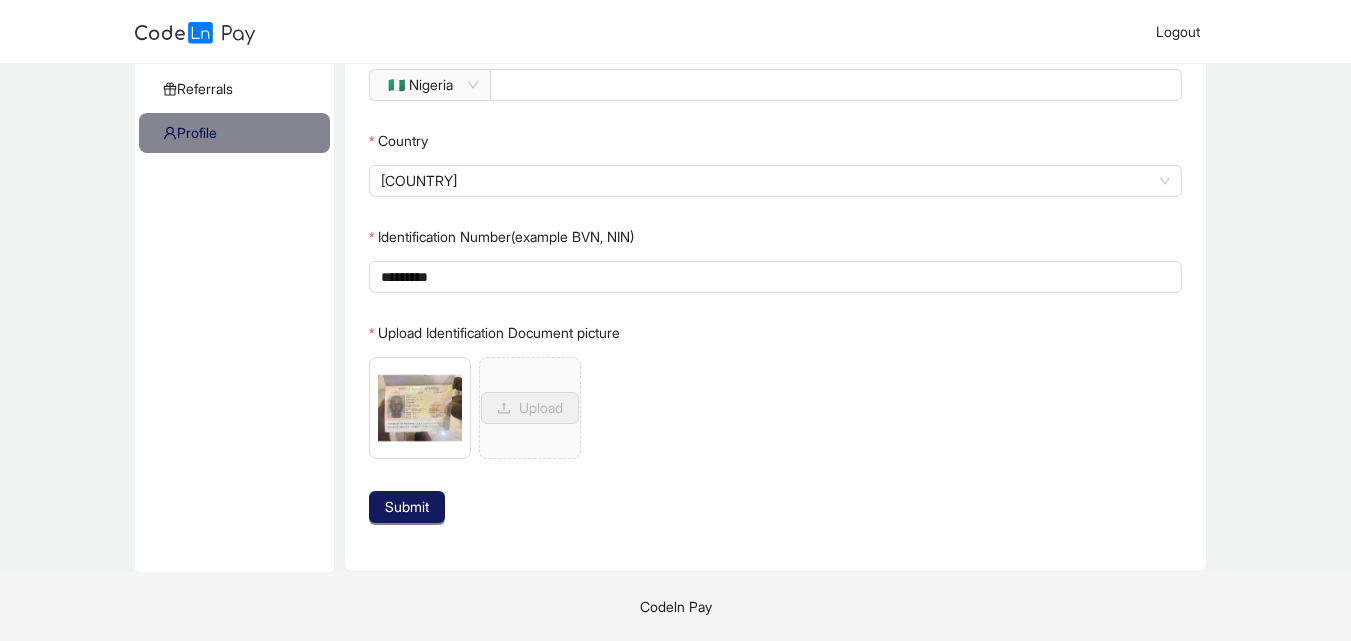 click on "Submit" 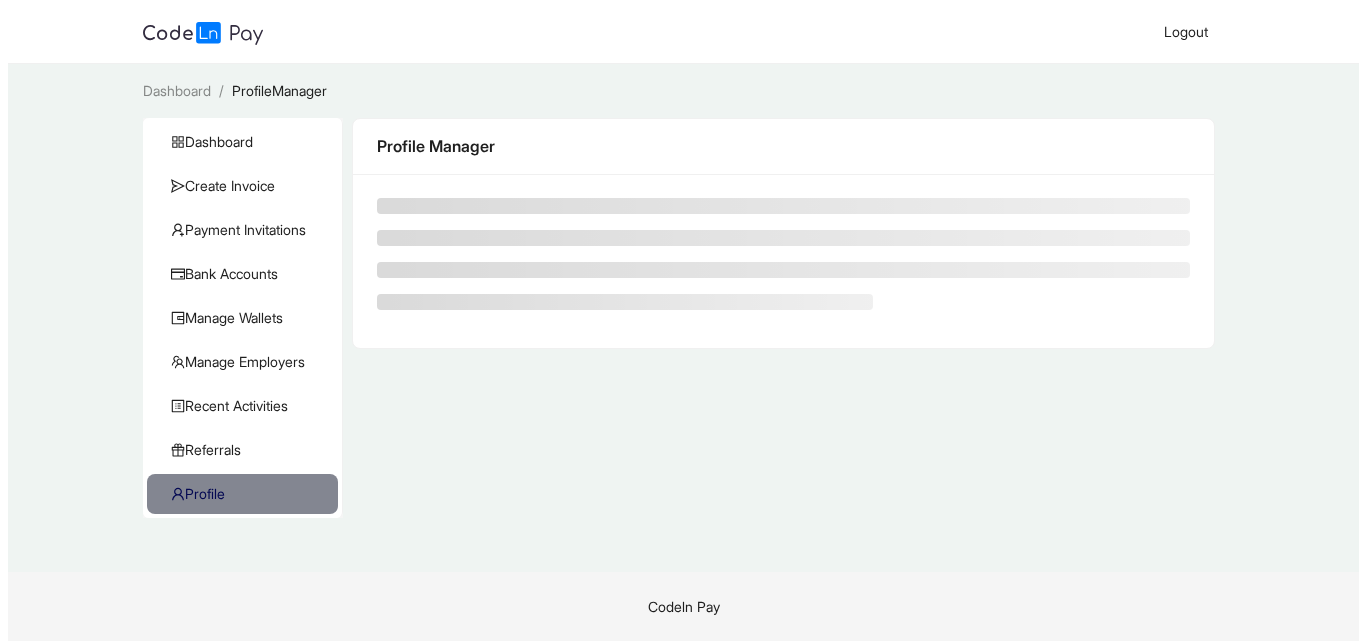 scroll, scrollTop: 0, scrollLeft: 0, axis: both 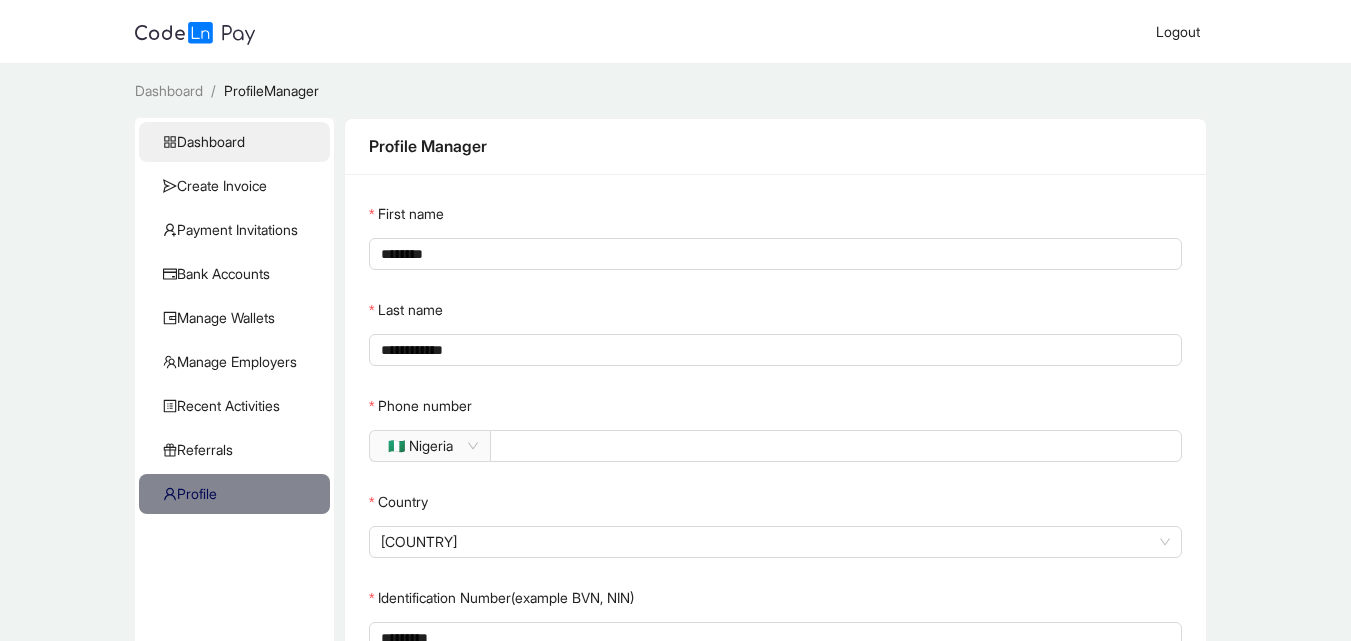 click on "Dashboard" 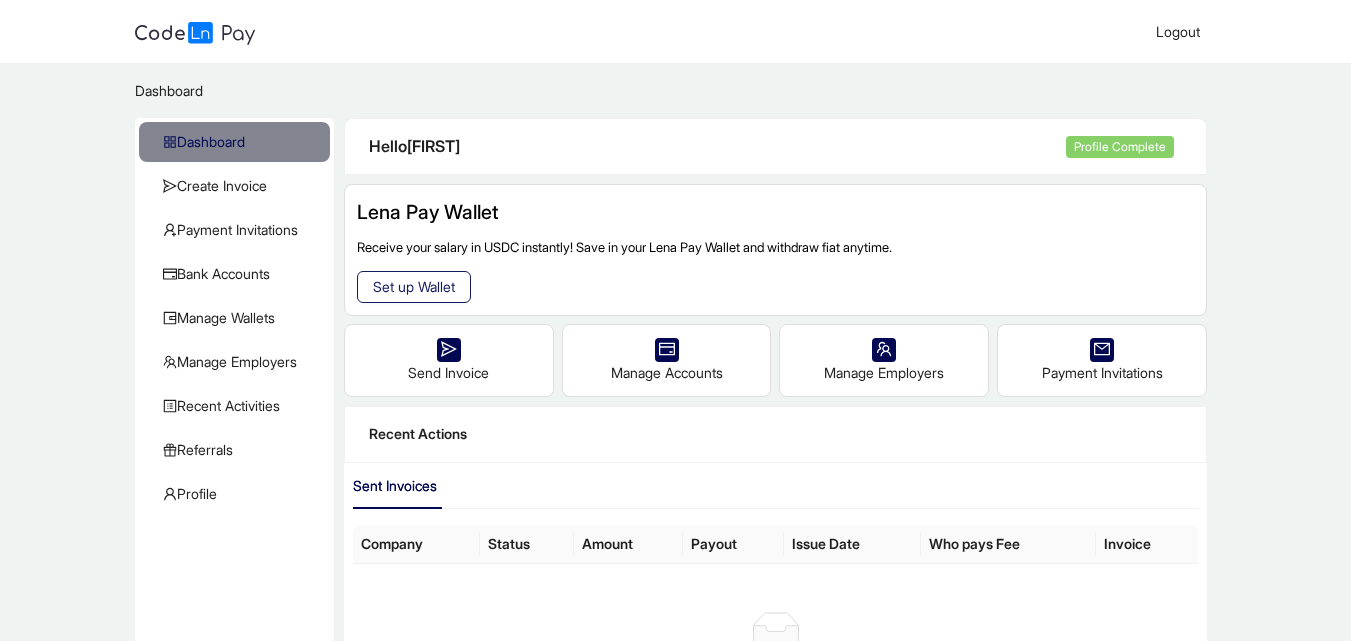 click on "Set up Wallet" 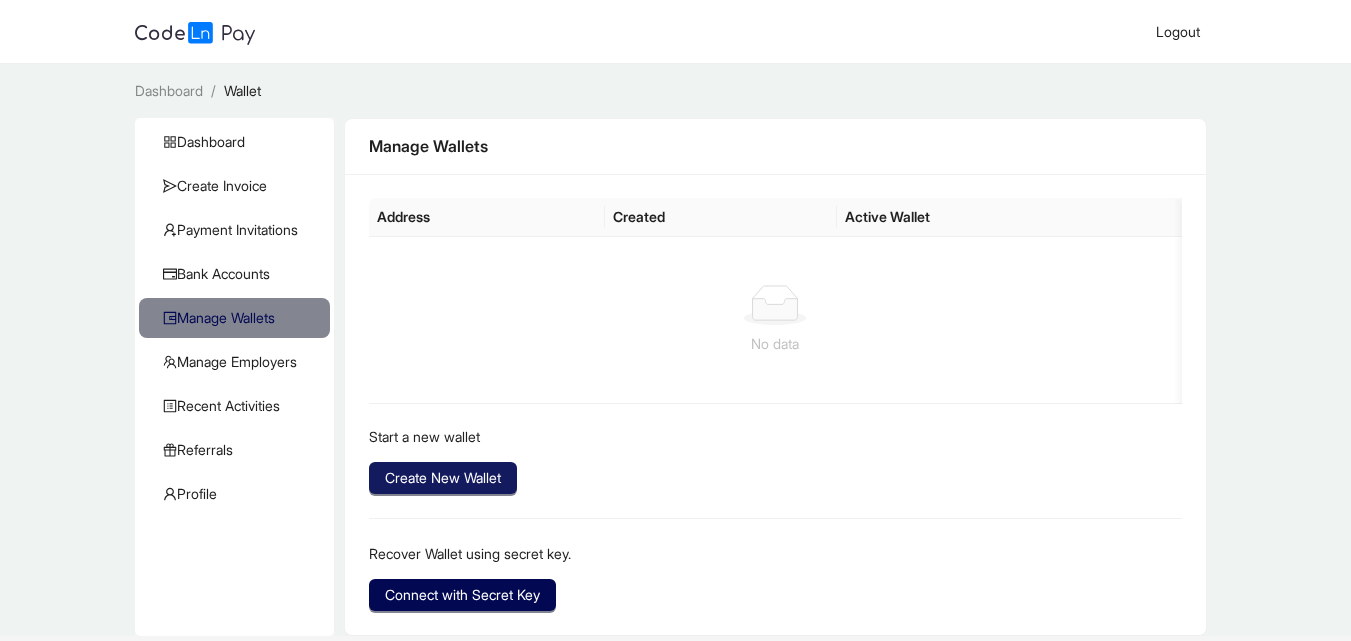 click on "Create New Wallet" 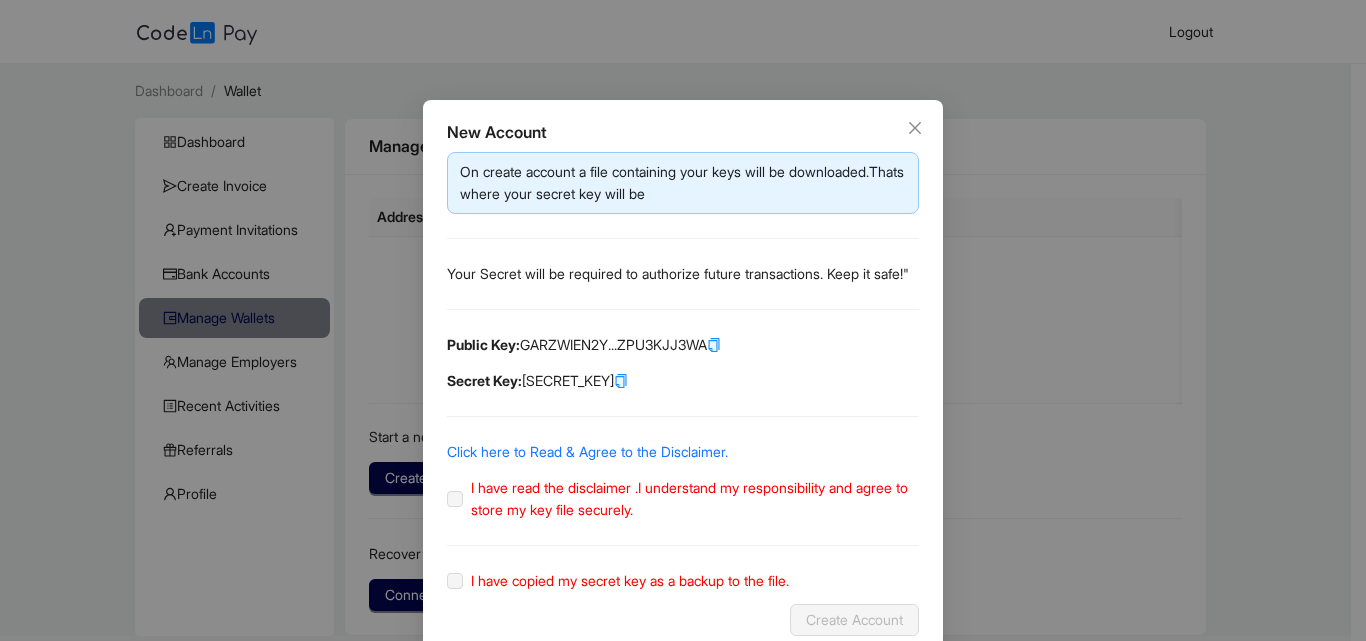 click 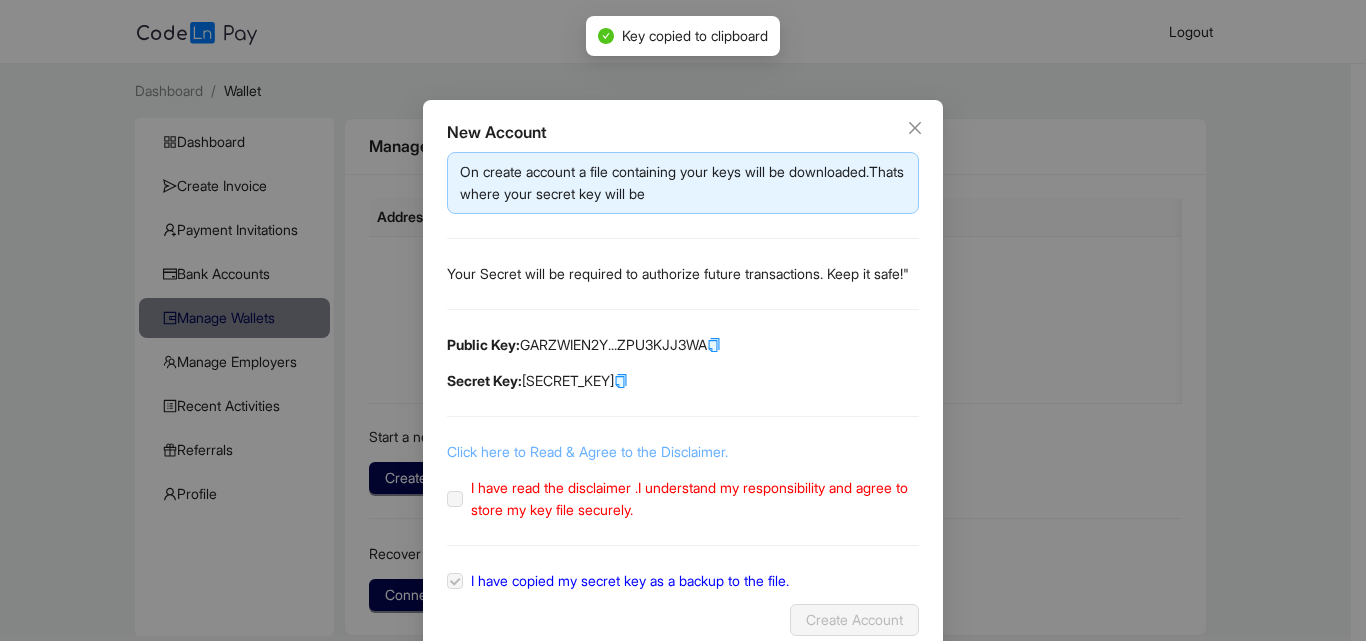 click on "Click here to Read & Agree to the Disclaimer." at bounding box center [587, 451] 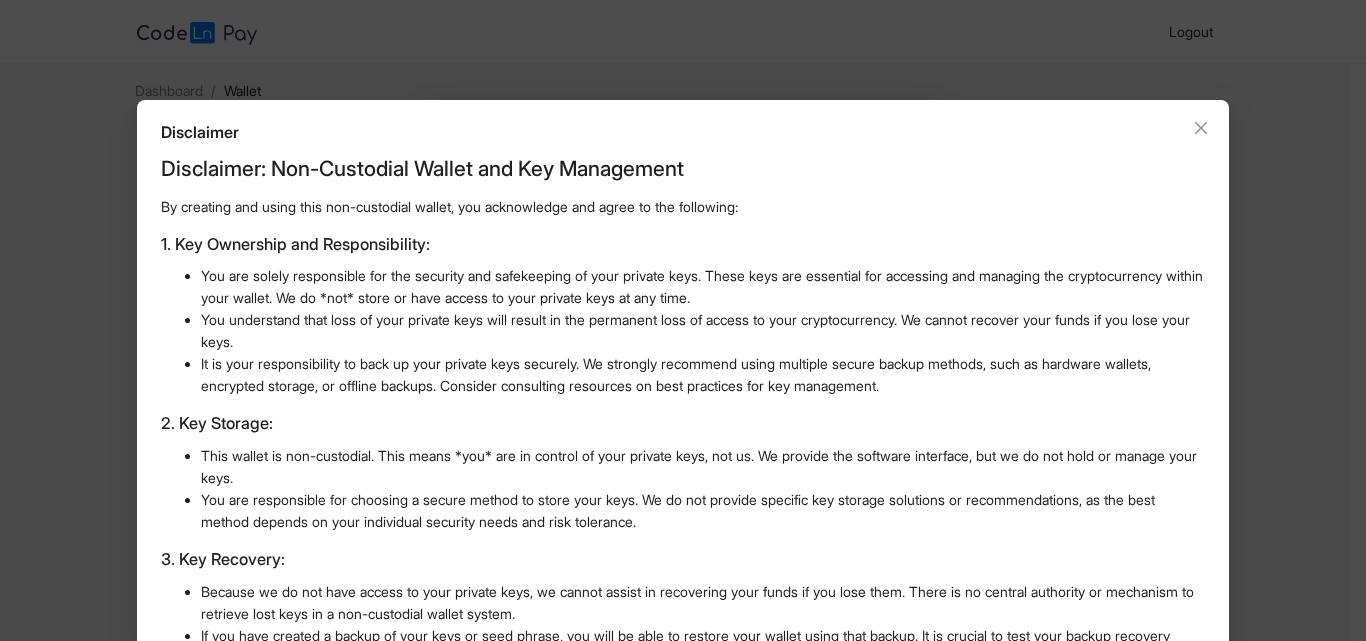 scroll, scrollTop: 487, scrollLeft: 0, axis: vertical 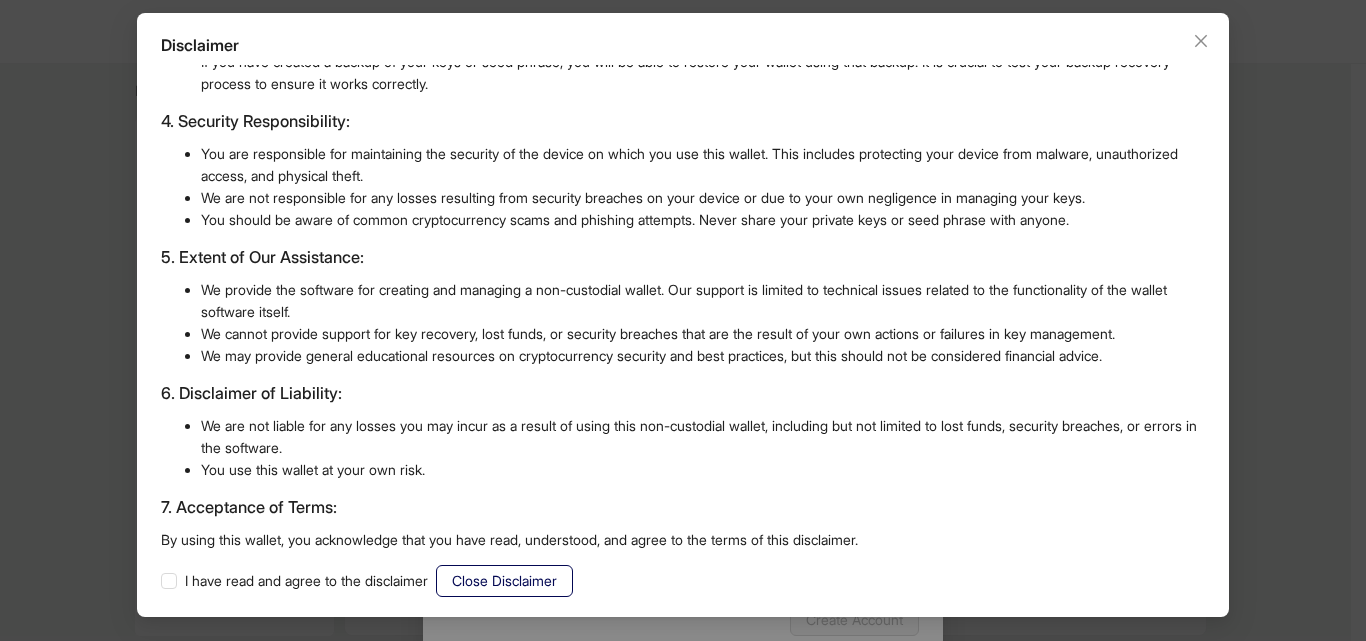 click on "Disclaimer: Non-Custodial Wallet and Key Management  By creating and using this non-custodial wallet, you acknowledge and agree to the following:  1. Key Ownership and Responsibility:  You are solely responsible for the security and safekeeping of your private keys. These keys are essential for accessing and managing the cryptocurrency within your wallet. We do *not* store or have access to your private keys at any time.   You understand that loss of your private keys will result in the permanent loss of access to your cryptocurrency. We cannot recover your funds if you lose your keys.   It is your responsibility to back up your private keys securely. We strongly recommend using multiple secure backup methods, such as hardware wallets, encrypted storage, or offline backups. Consider consulting resources on best practices for key management.  2. Key Storage: 3. Key Recovery: 4. Security Responsibility: 5. Extent of Our Assistance: 6. Disclaimer of Liability: You use this wallet at your own risk." at bounding box center (683, 331) 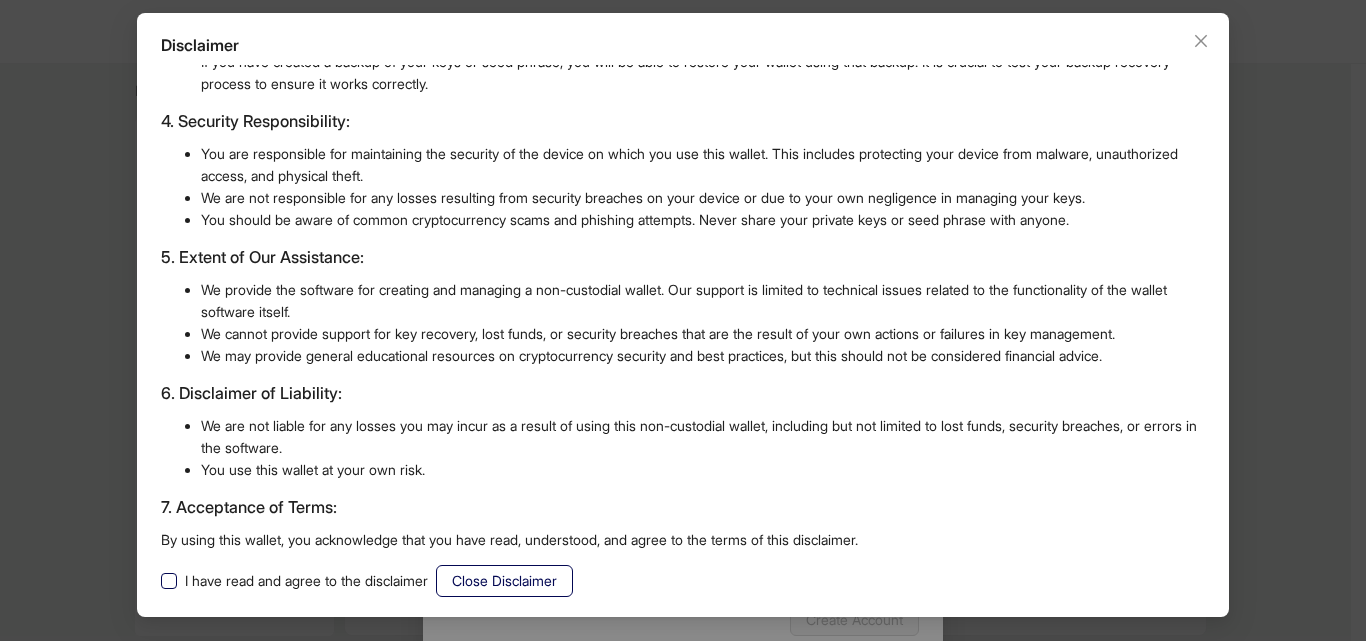 click on "I have read and agree to the disclaimer" at bounding box center [306, 581] 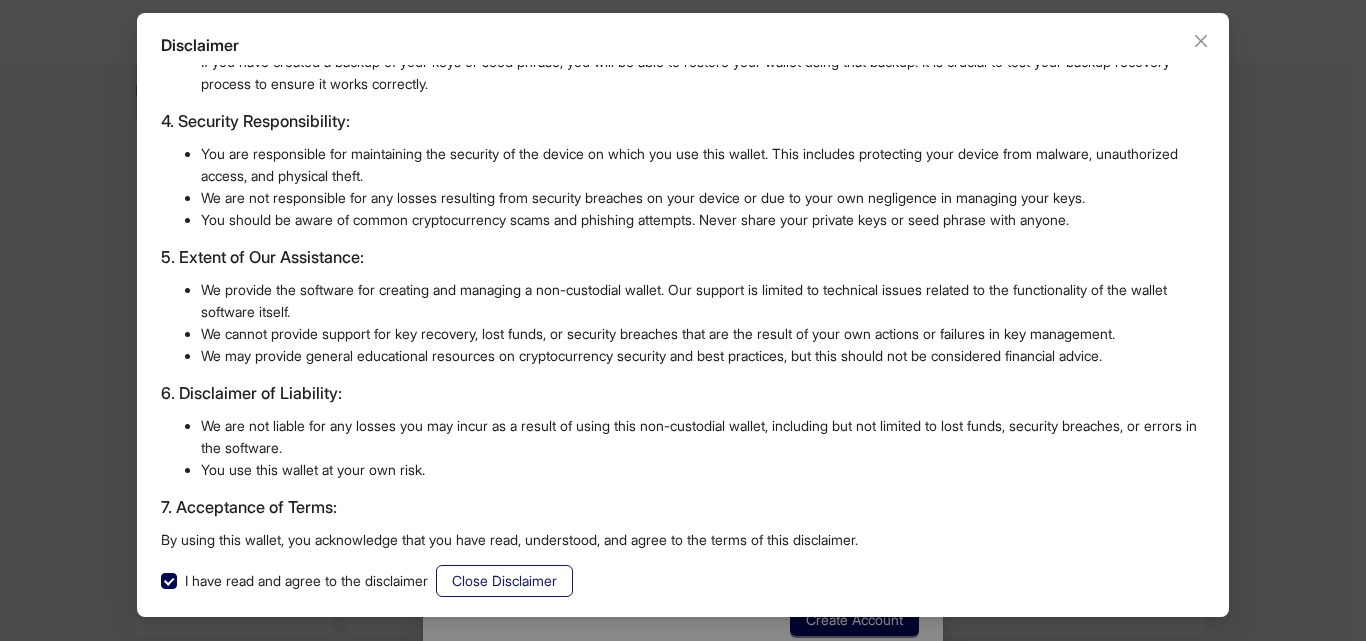click on "Close Disclaimer" 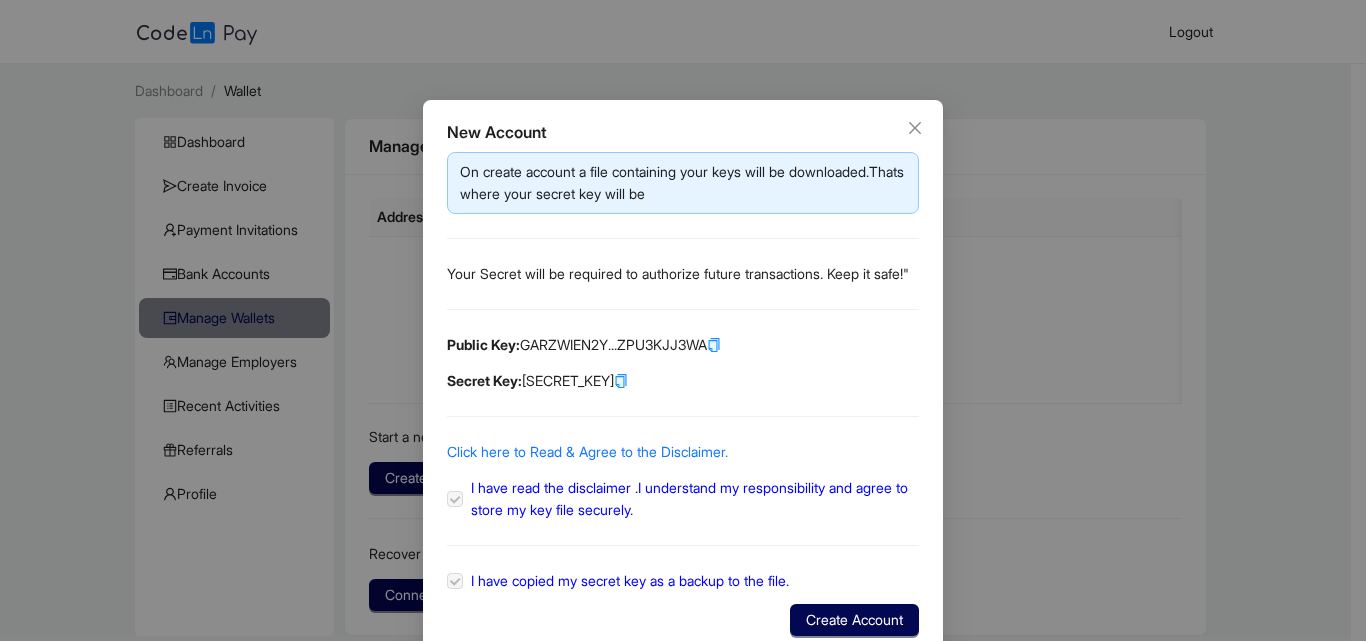 scroll, scrollTop: 0, scrollLeft: 0, axis: both 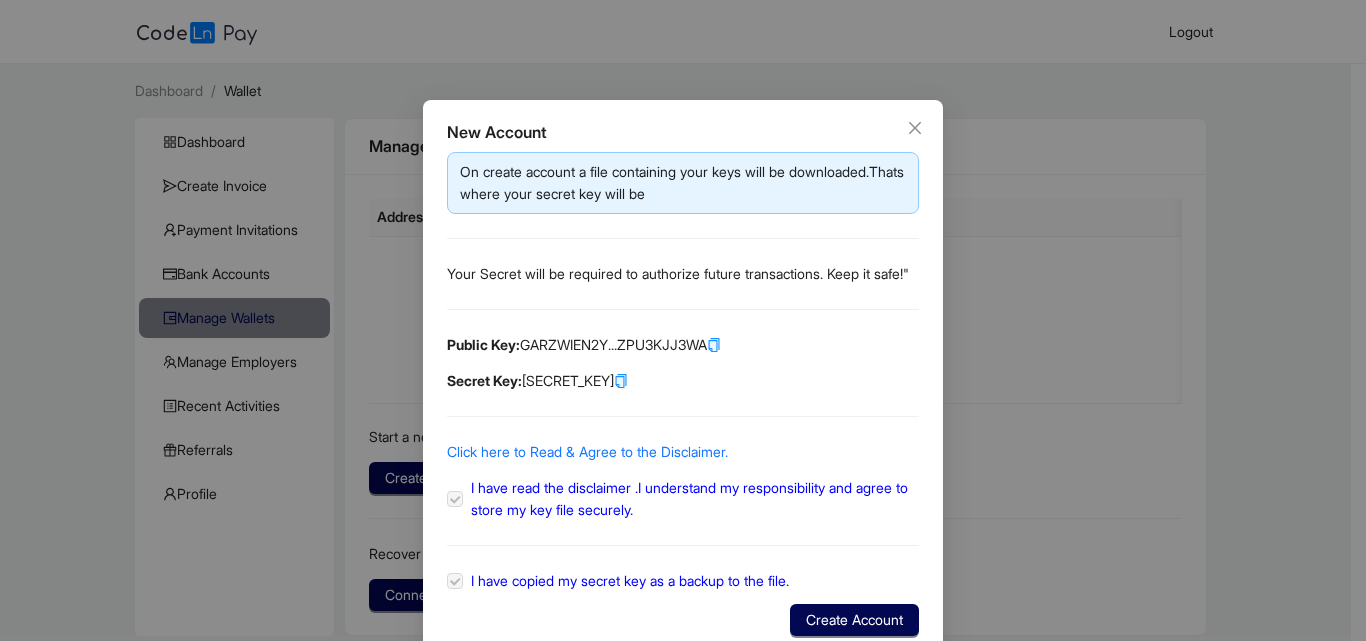 click 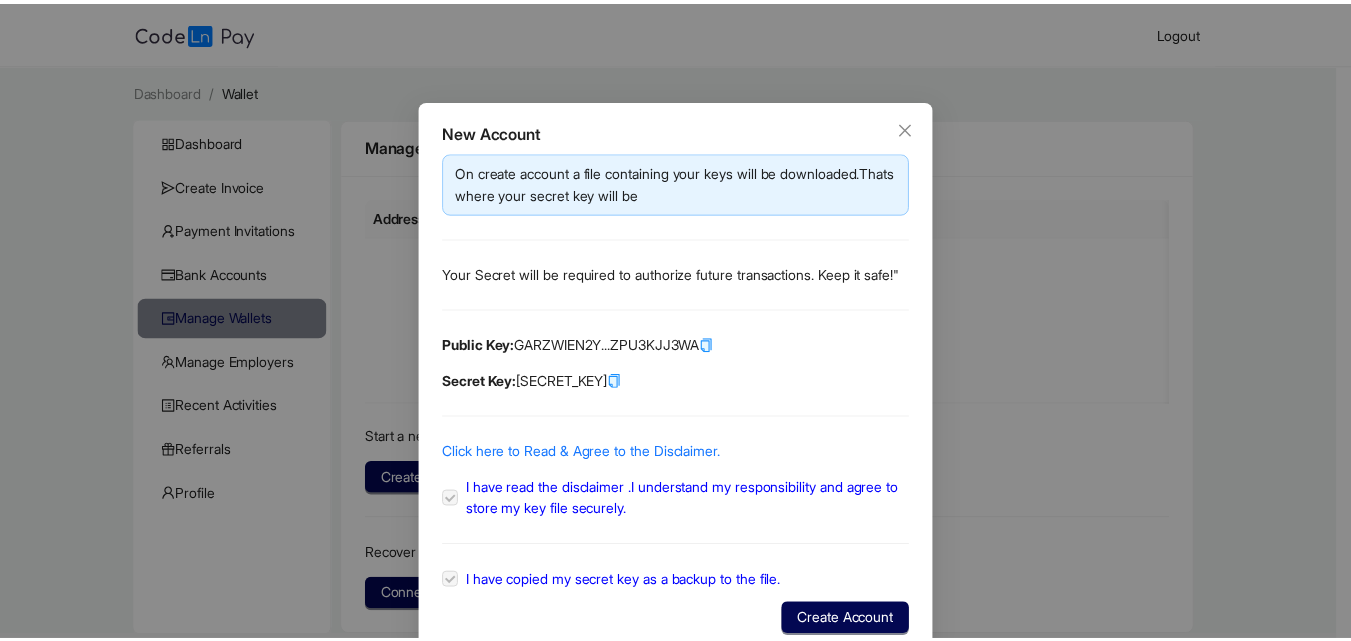 scroll, scrollTop: 61, scrollLeft: 0, axis: vertical 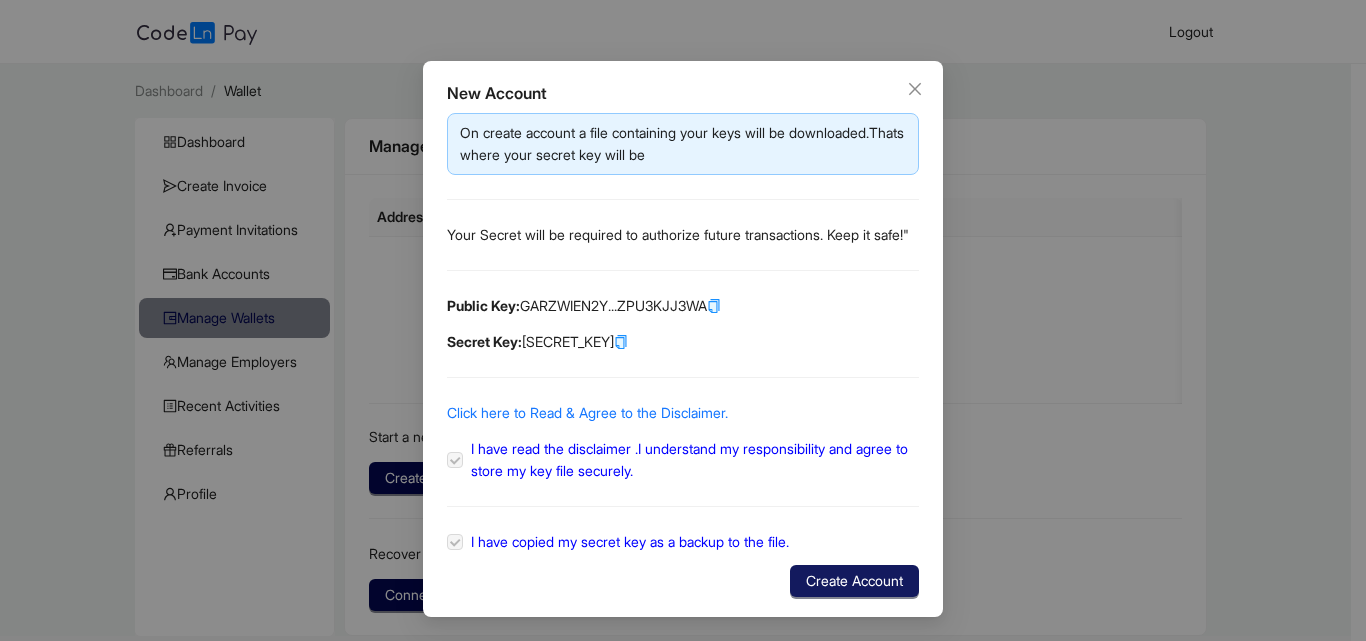 click on "Create Account" 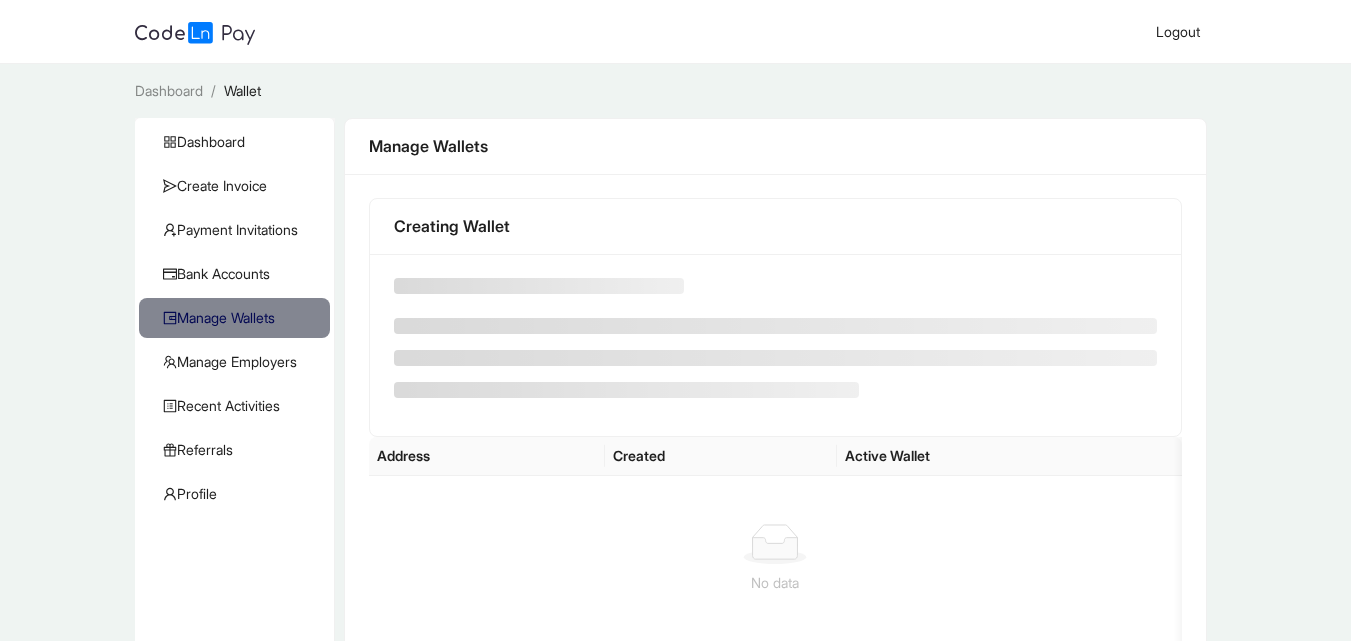 scroll, scrollTop: 0, scrollLeft: 0, axis: both 